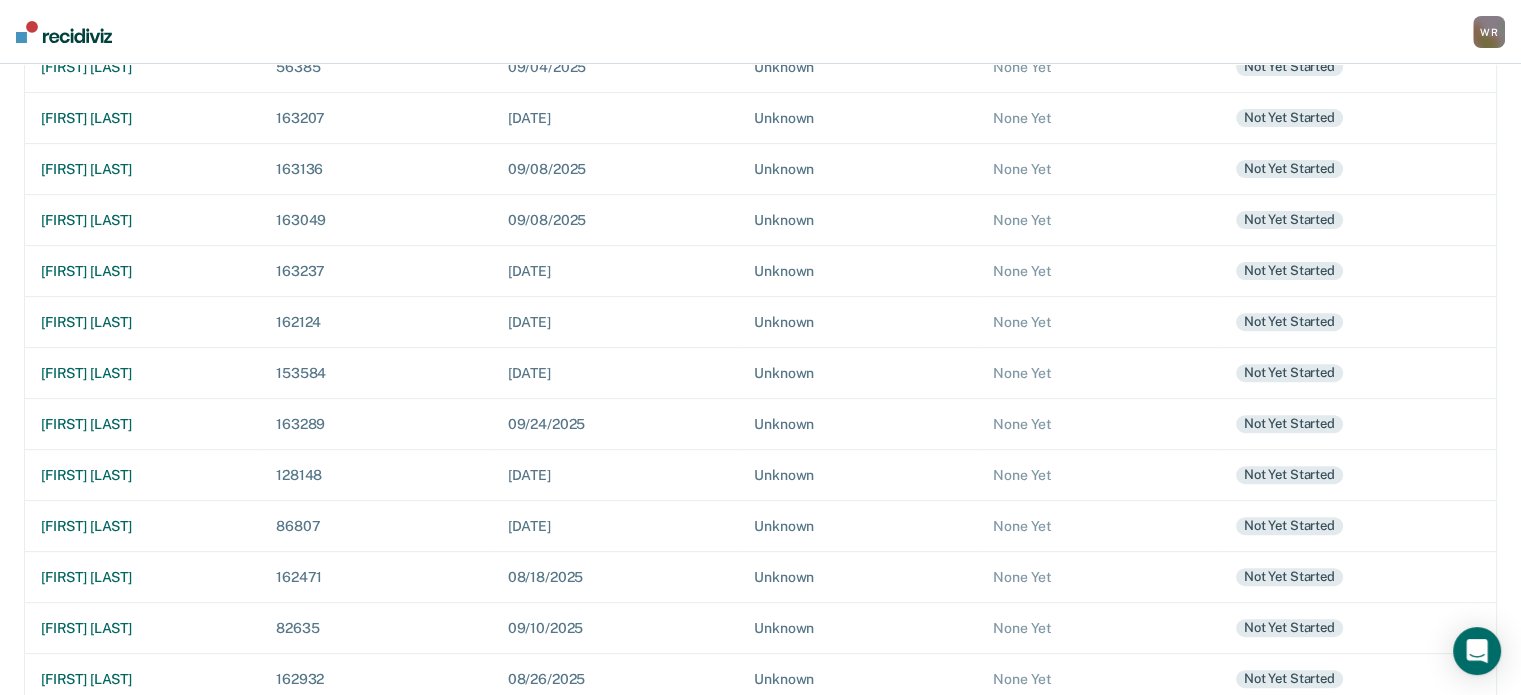 scroll, scrollTop: 668, scrollLeft: 0, axis: vertical 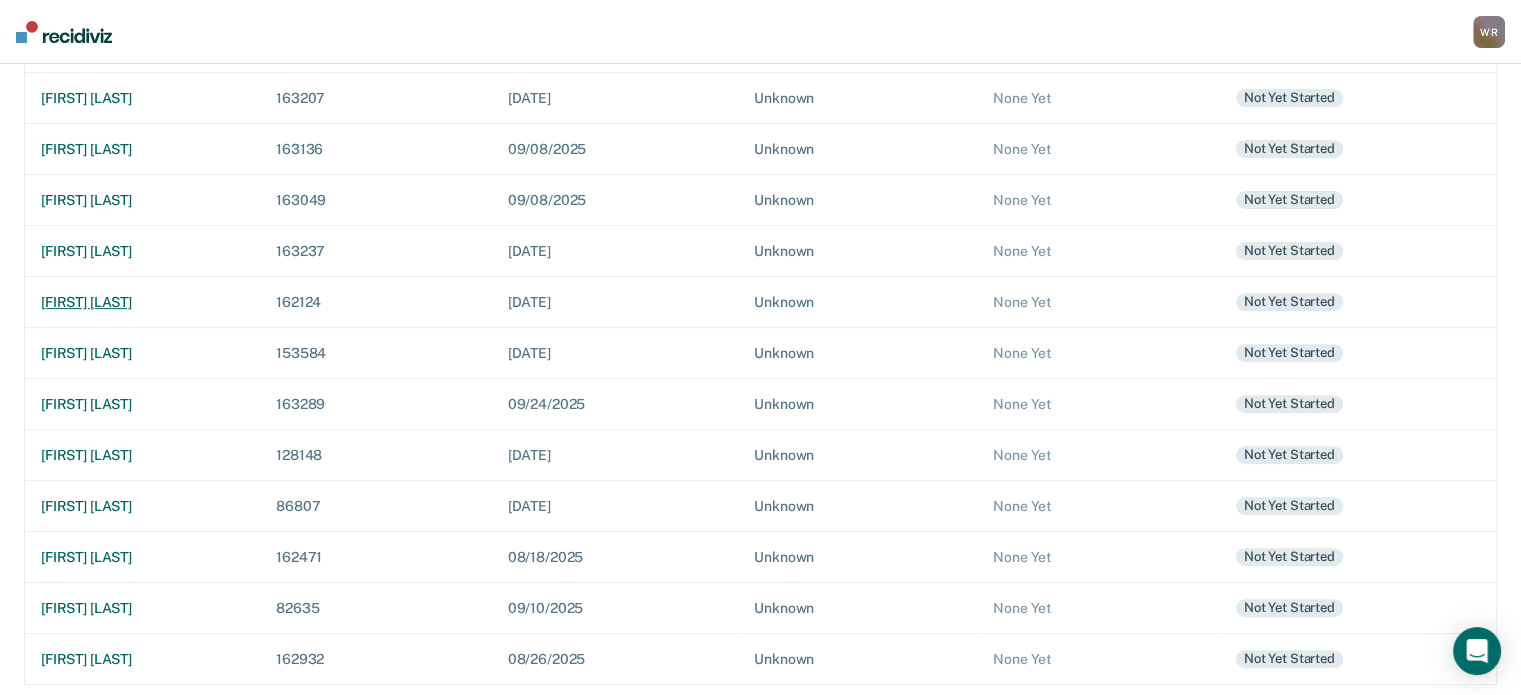 click on "[FIRST] [LAST]" at bounding box center (142, 302) 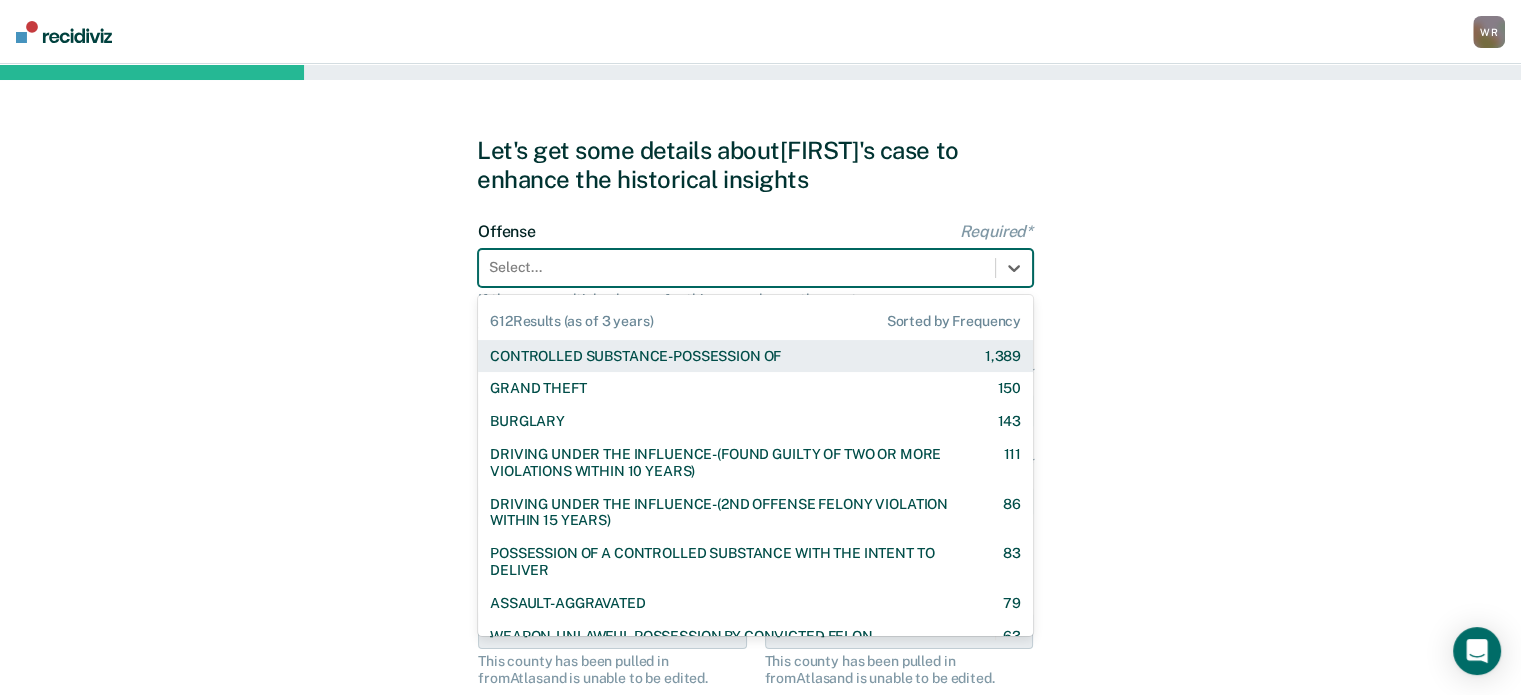 click at bounding box center (737, 267) 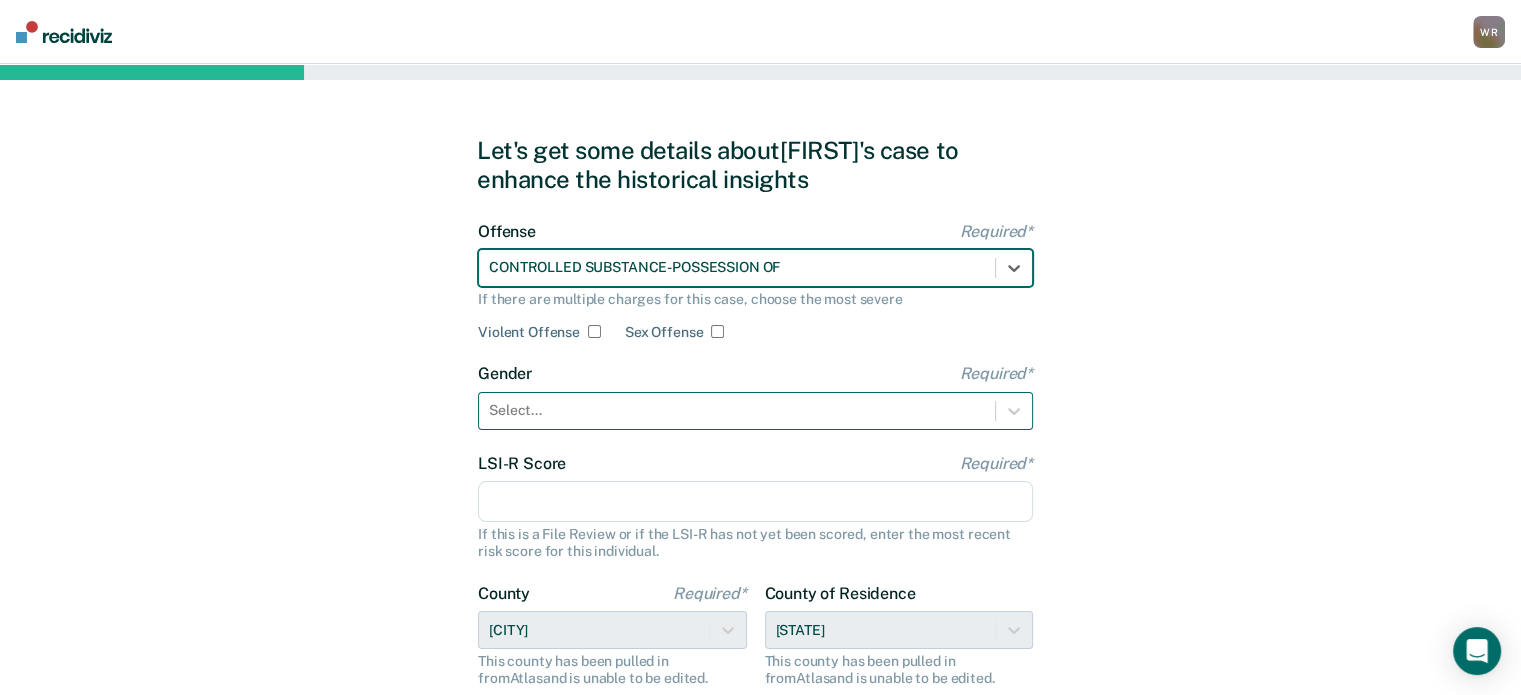 click at bounding box center (737, 410) 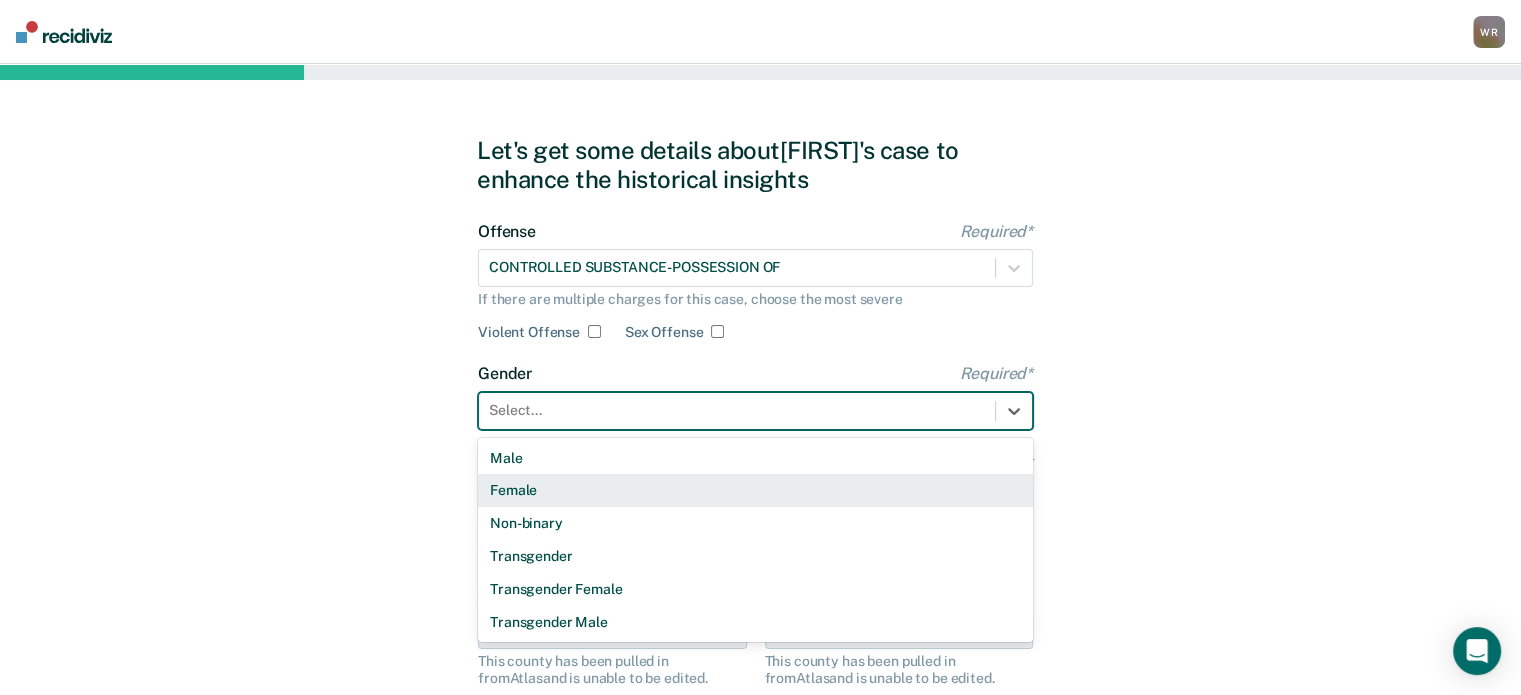 click on "Female" at bounding box center (755, 490) 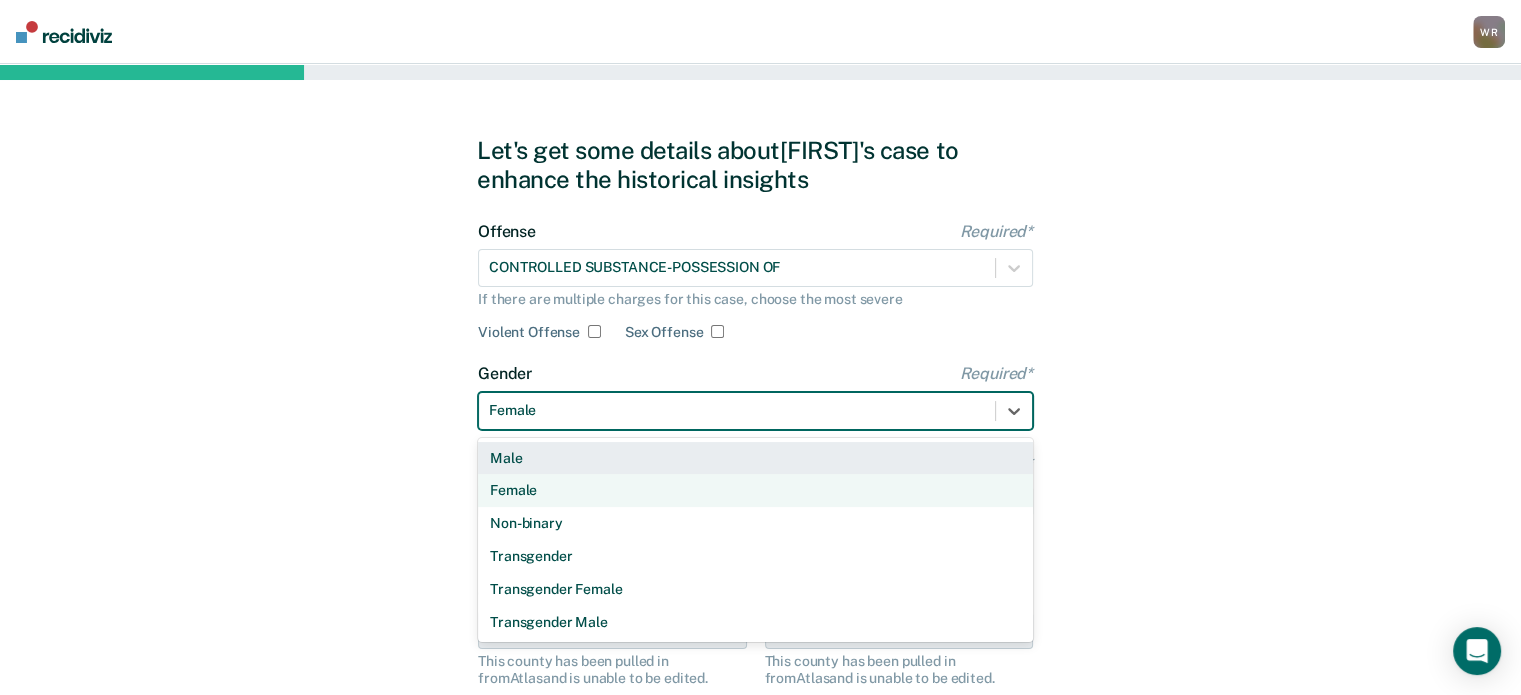 click at bounding box center [737, 410] 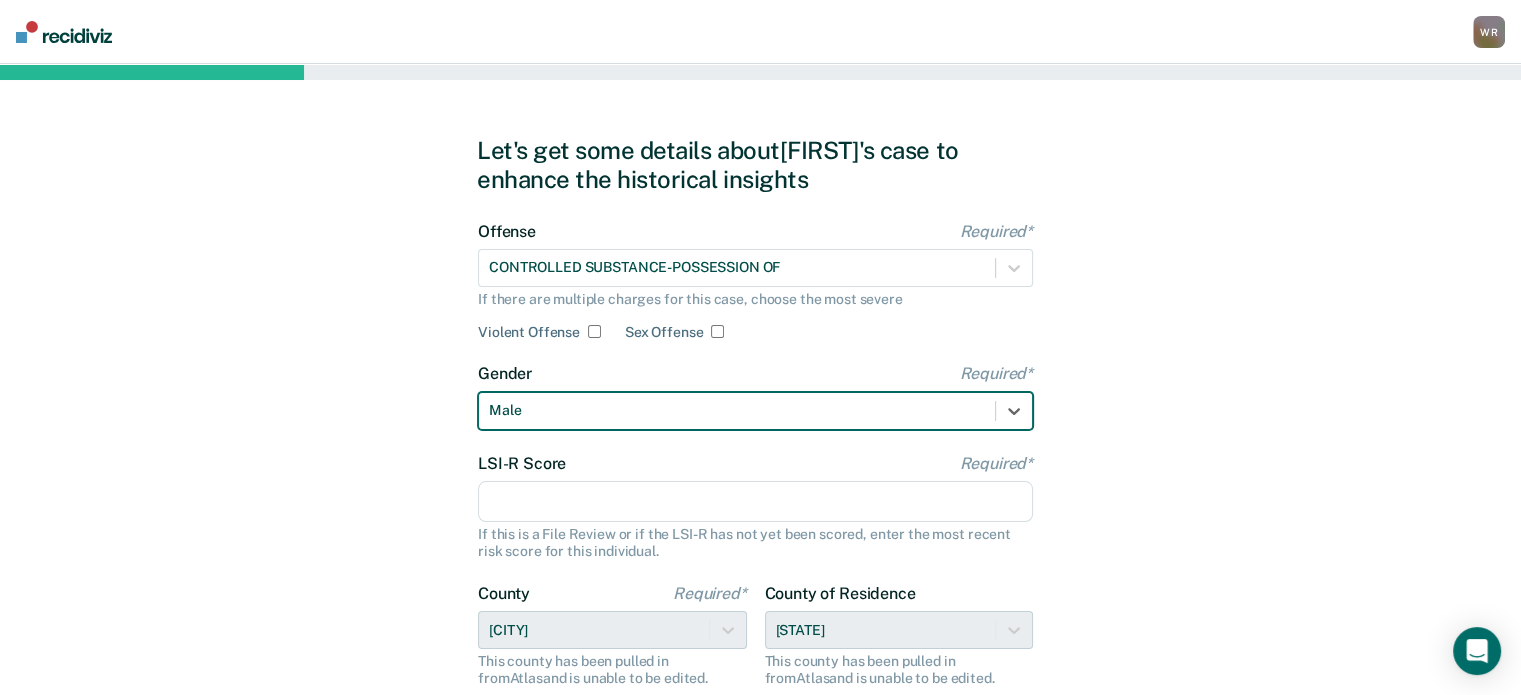 click on "LSI-R Score  Required*" at bounding box center (755, 502) 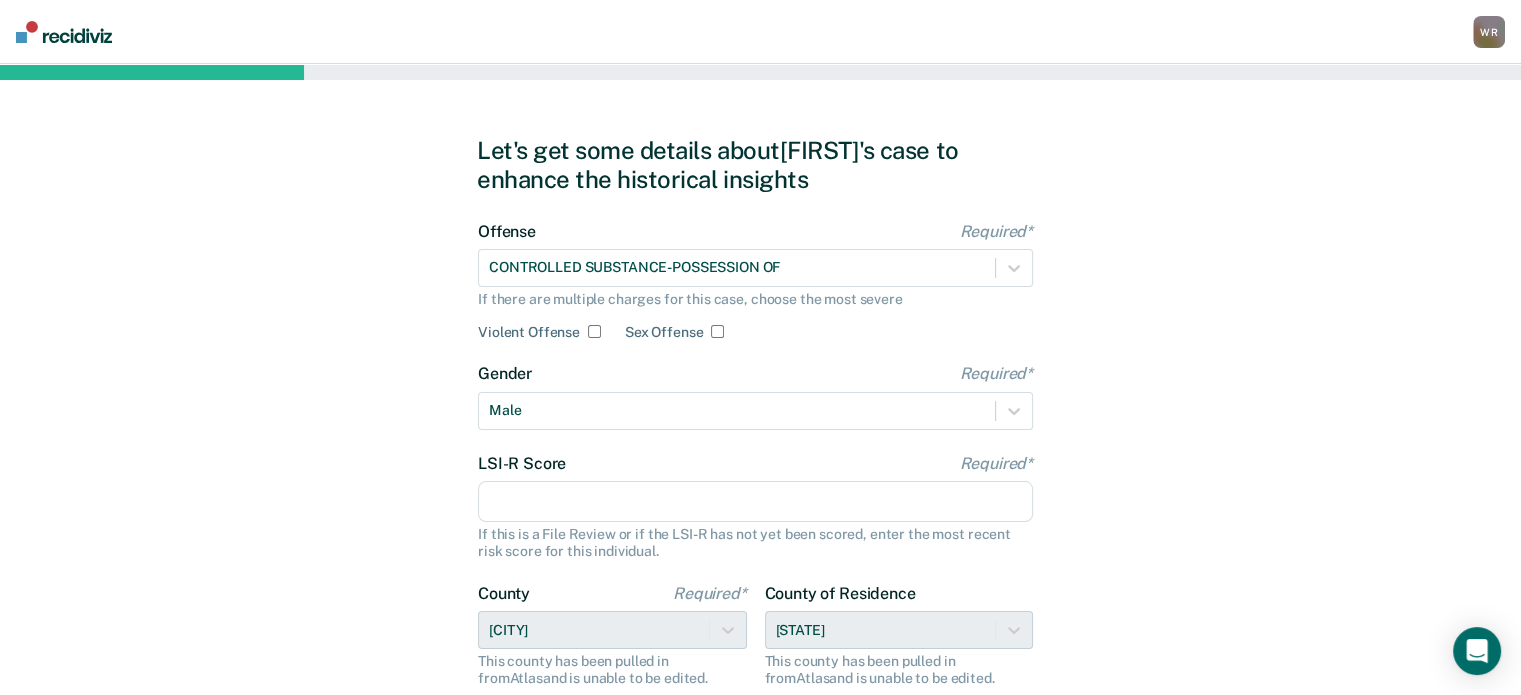 click on "LSI-R Score  Required*" at bounding box center (755, 502) 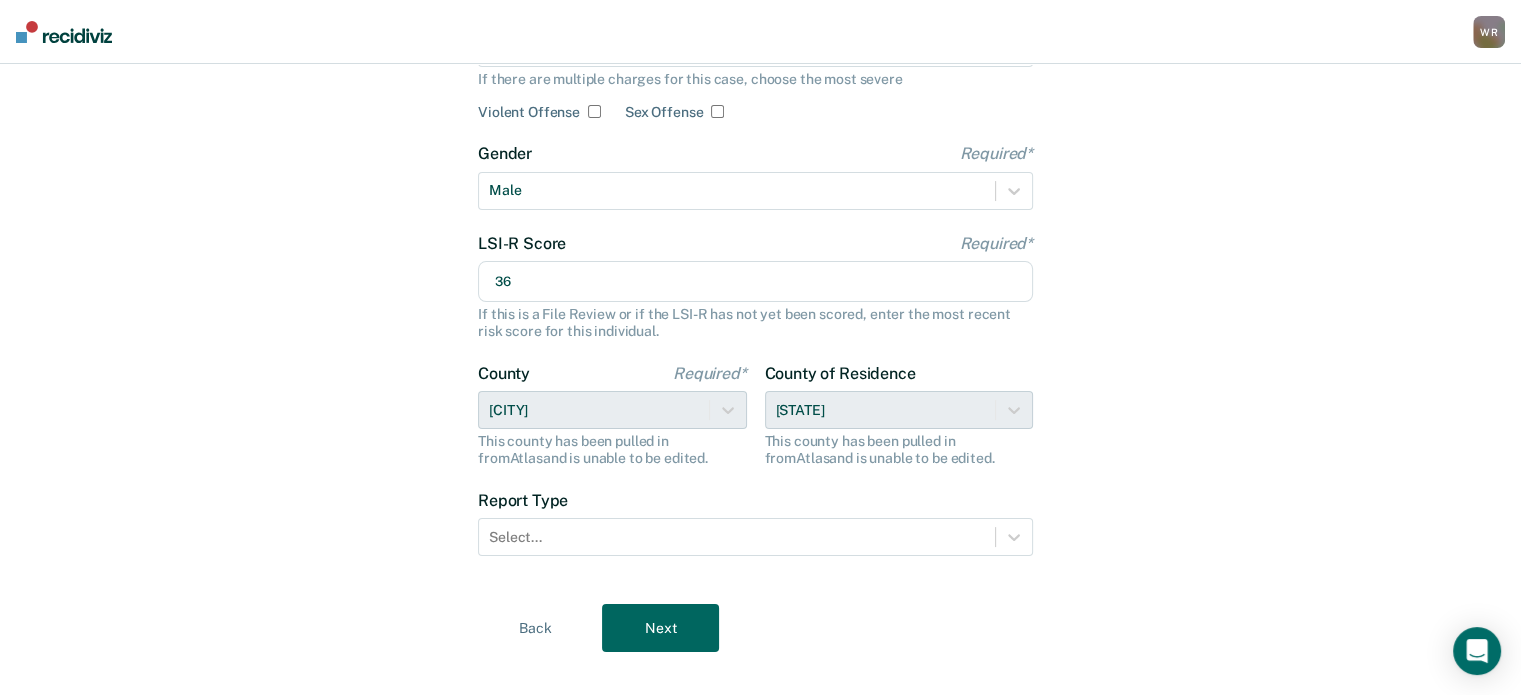 scroll, scrollTop: 248, scrollLeft: 0, axis: vertical 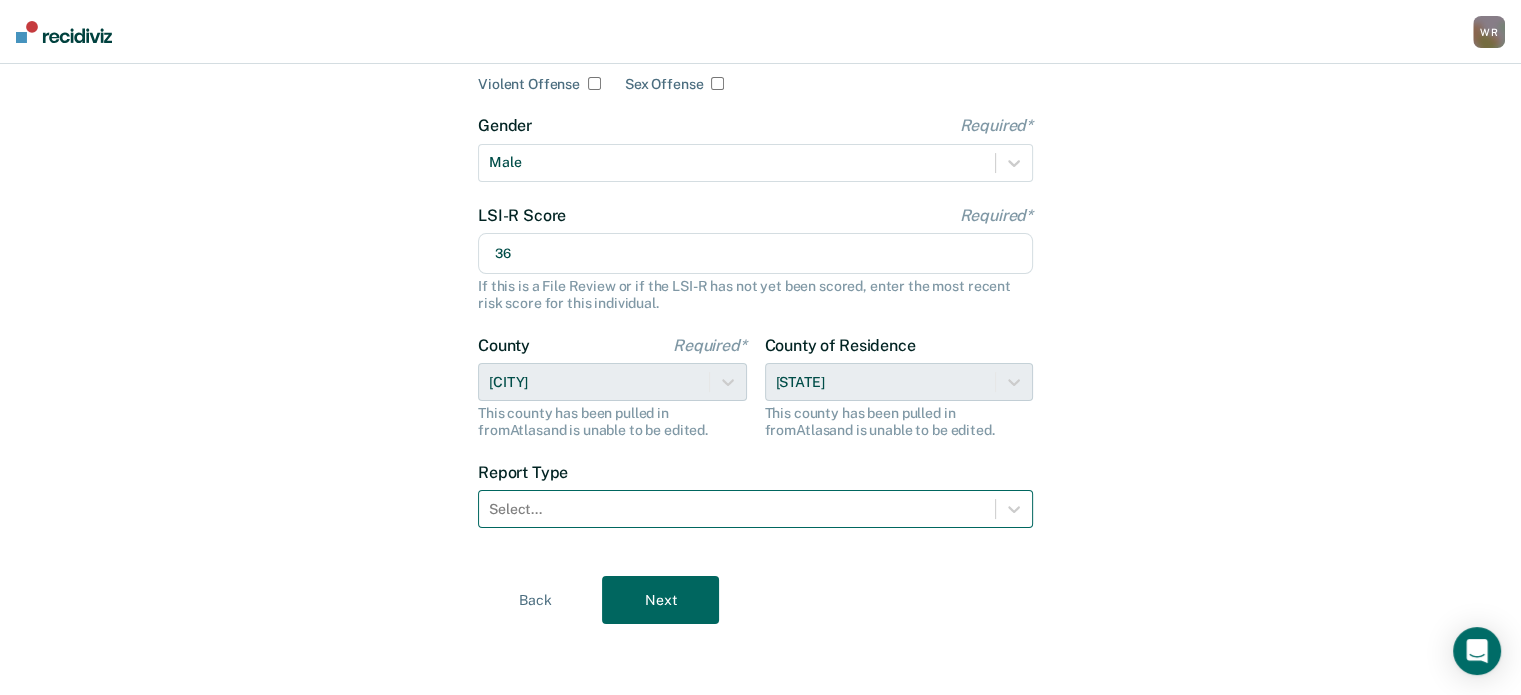 type on "36" 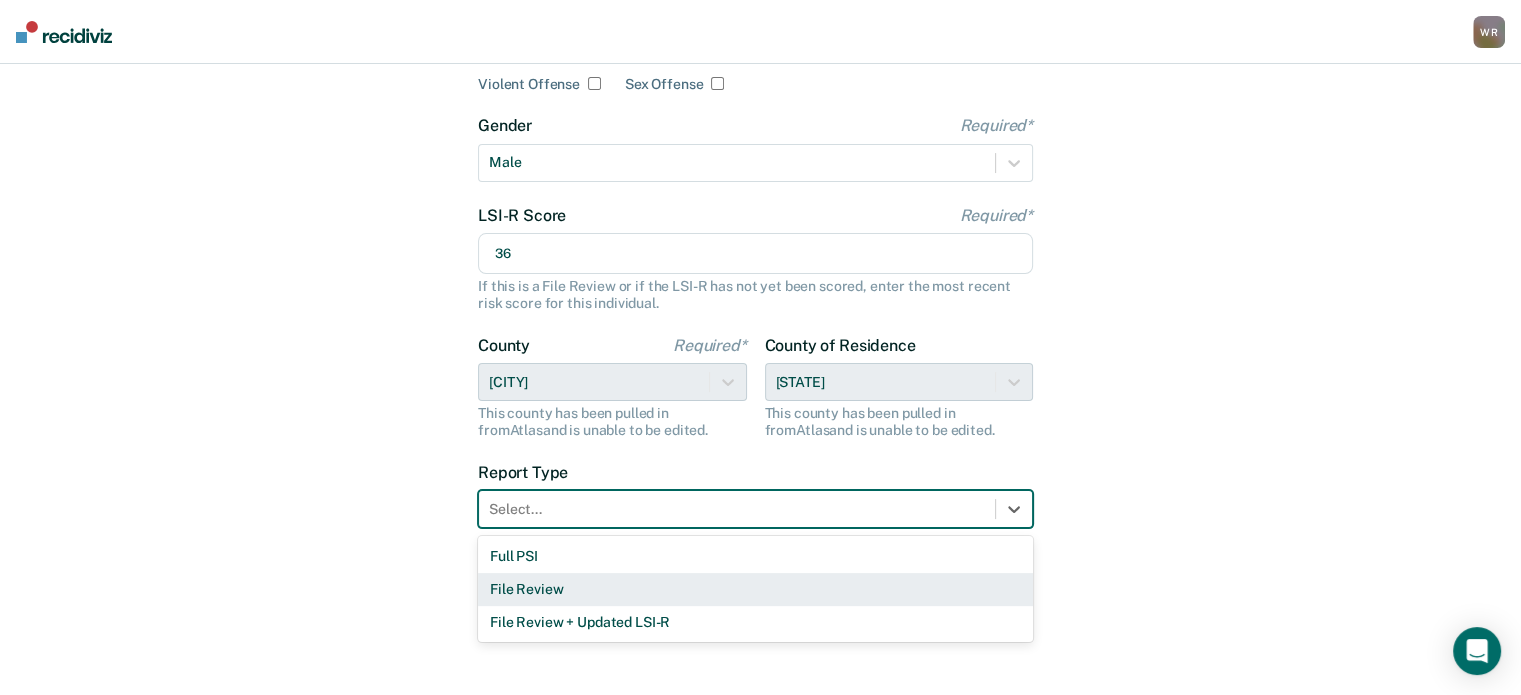 click on "Full PSI" at bounding box center [755, 556] 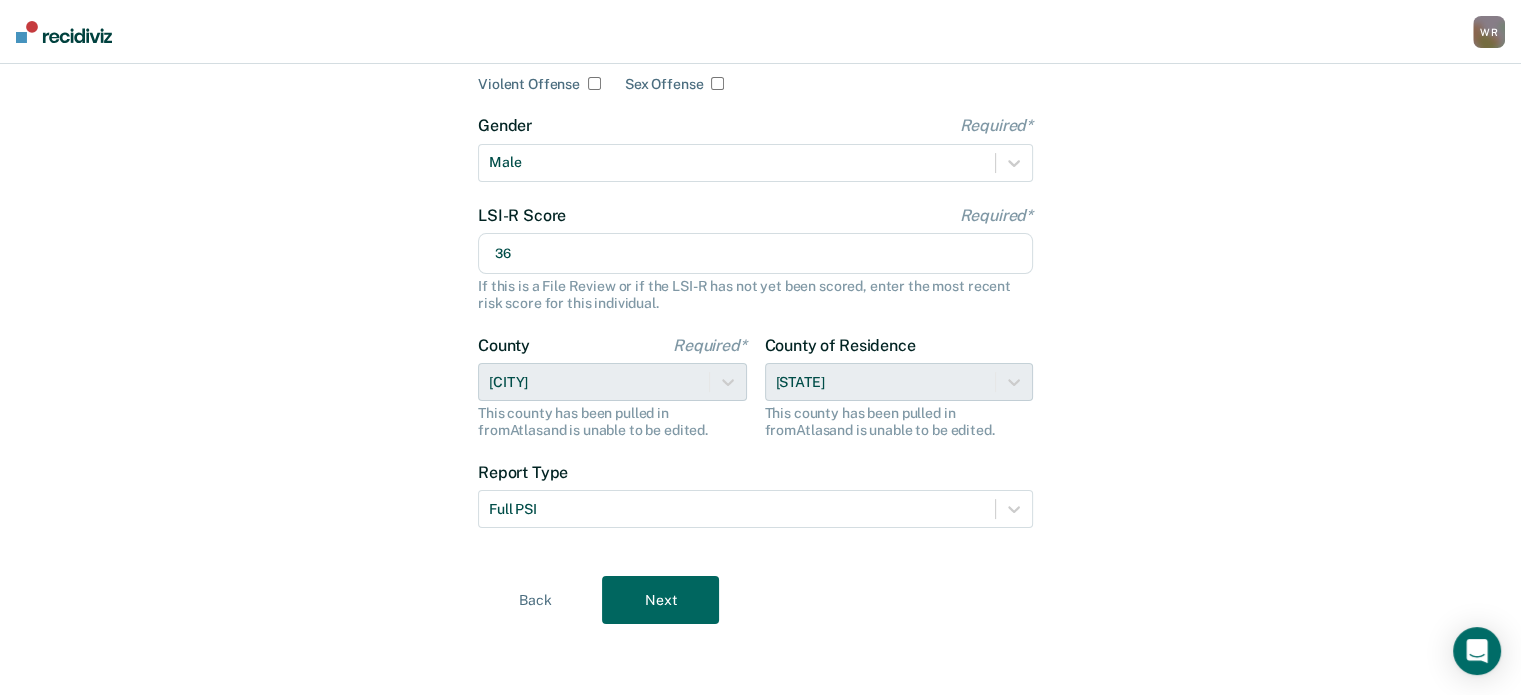 click on "Next" at bounding box center [660, 600] 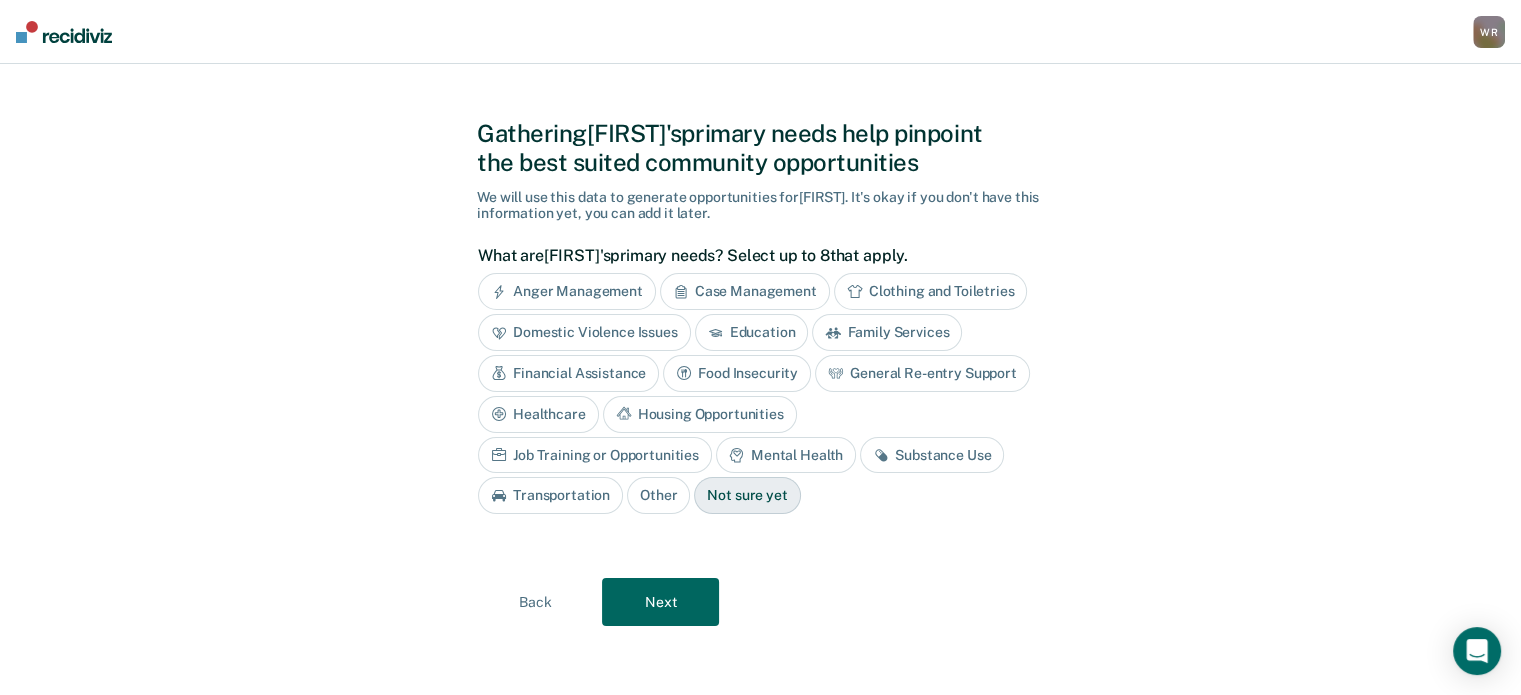 click on "Substance Use" at bounding box center (932, 455) 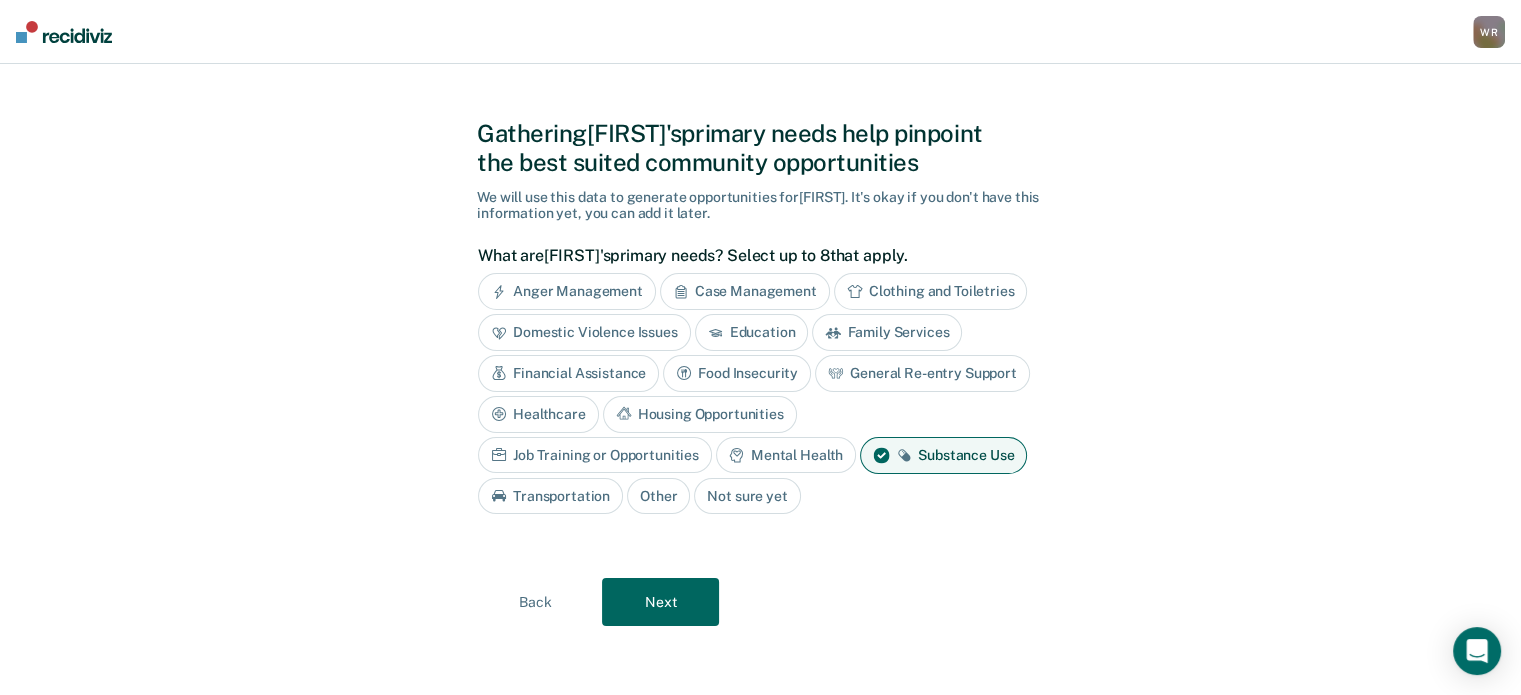click on "Housing Opportunities" at bounding box center (700, 414) 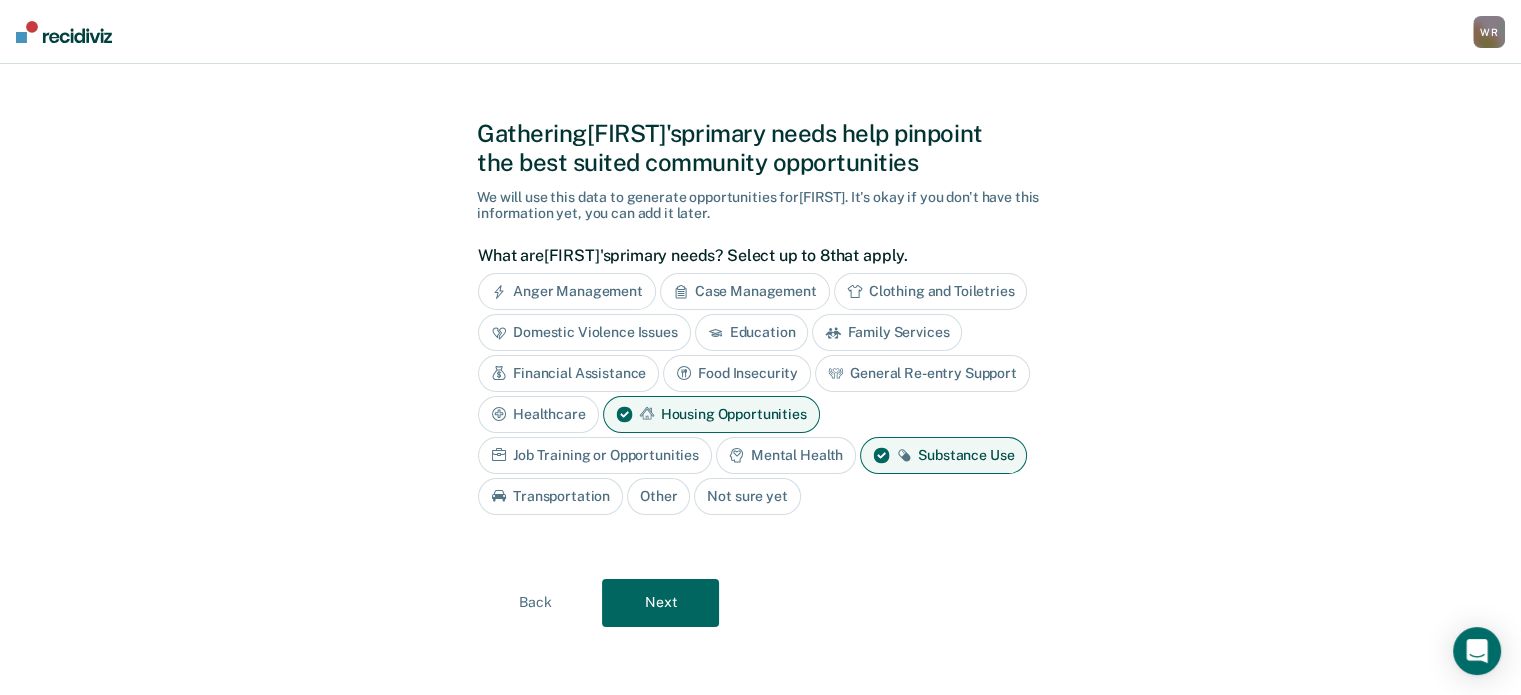 click on "Healthcare" at bounding box center (538, 414) 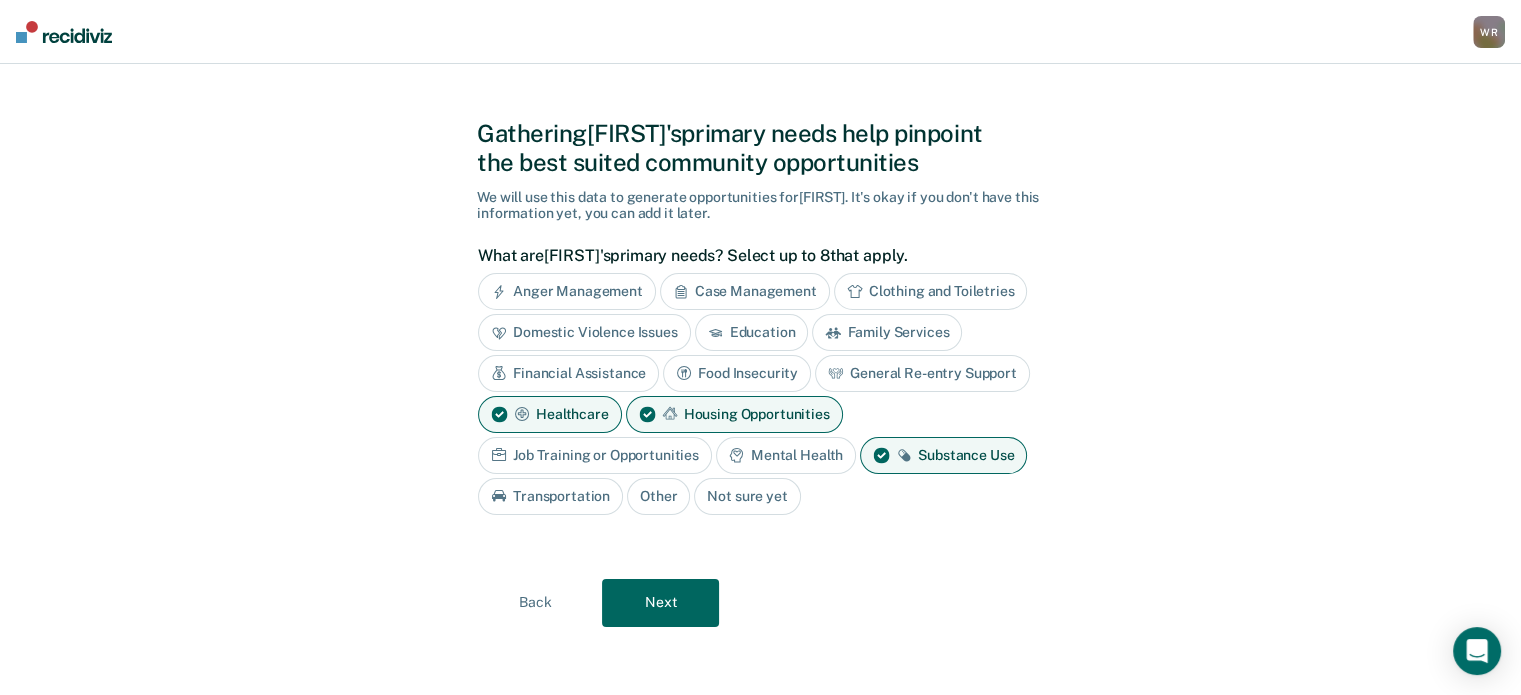click on "Next" at bounding box center [660, 603] 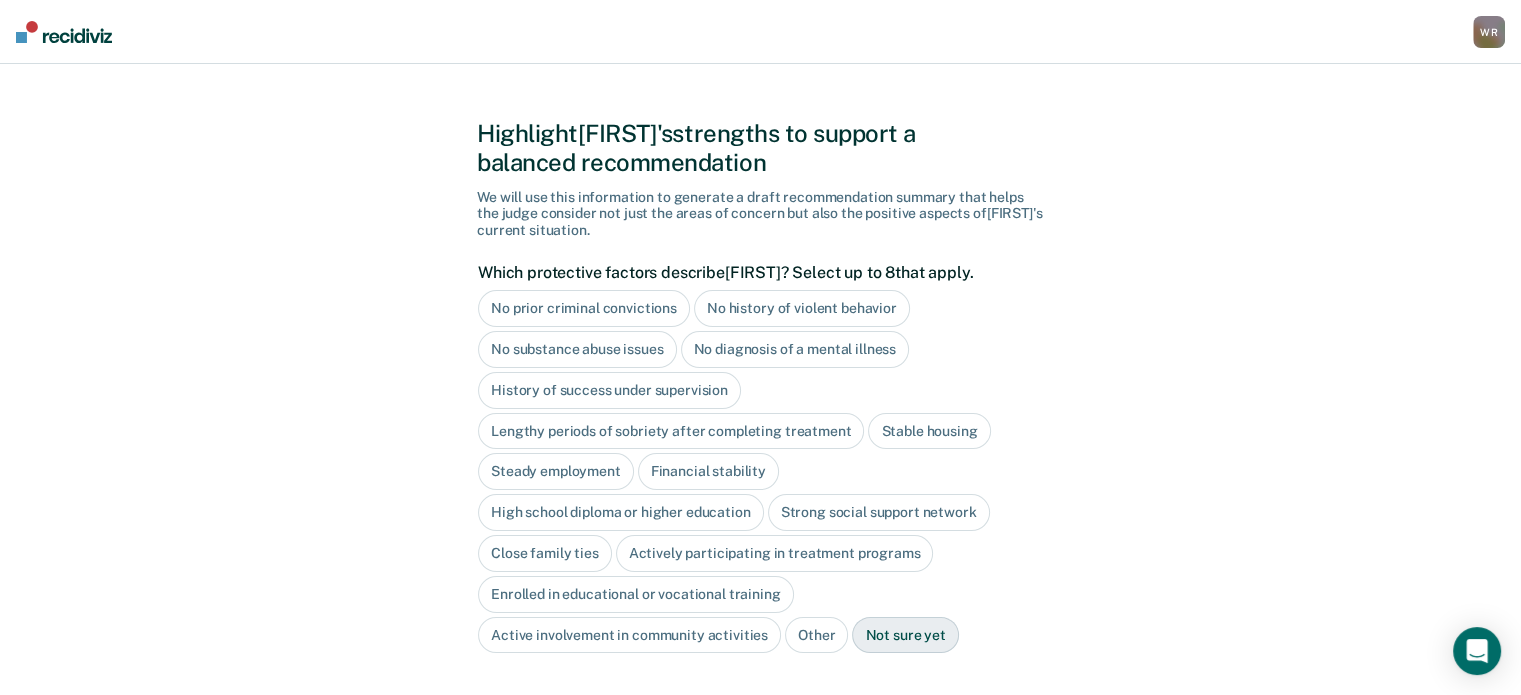 click on "Close family ties" at bounding box center (545, 553) 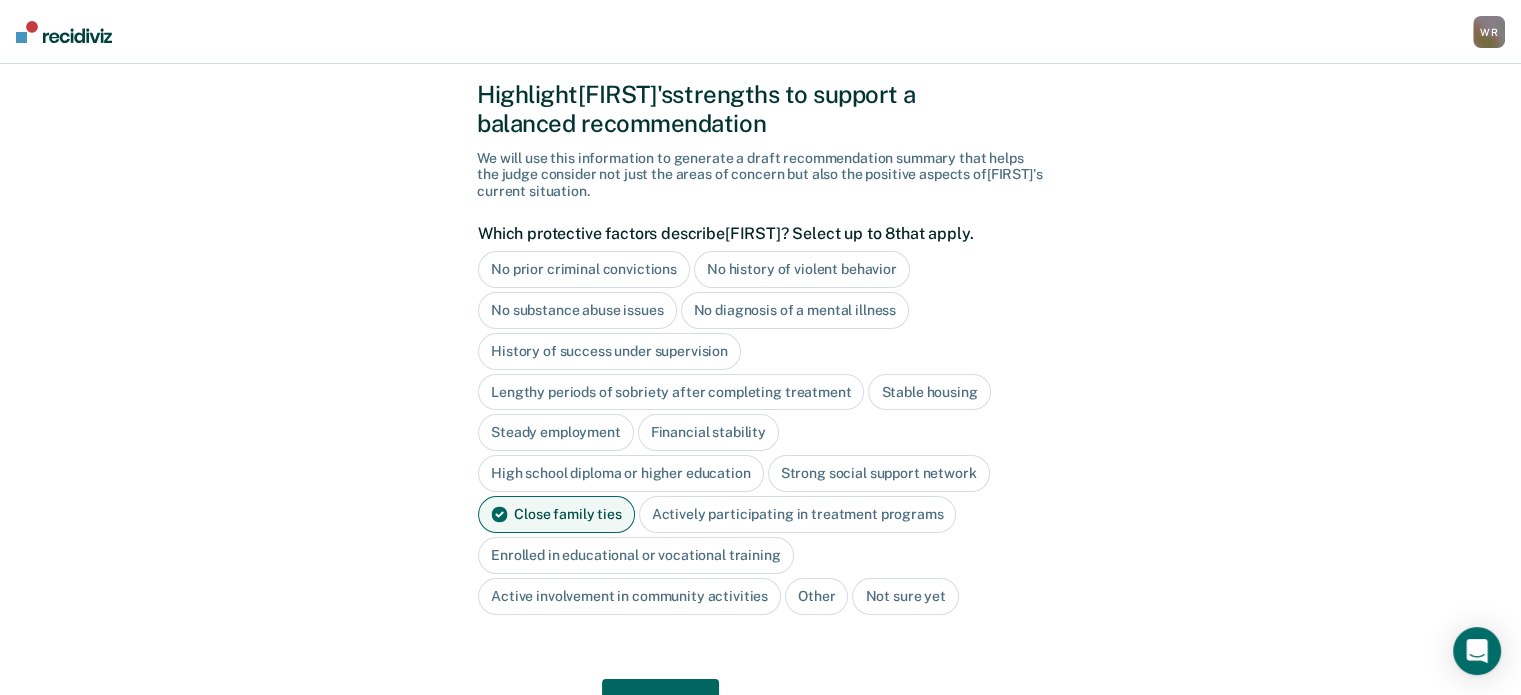 scroll, scrollTop: 56, scrollLeft: 0, axis: vertical 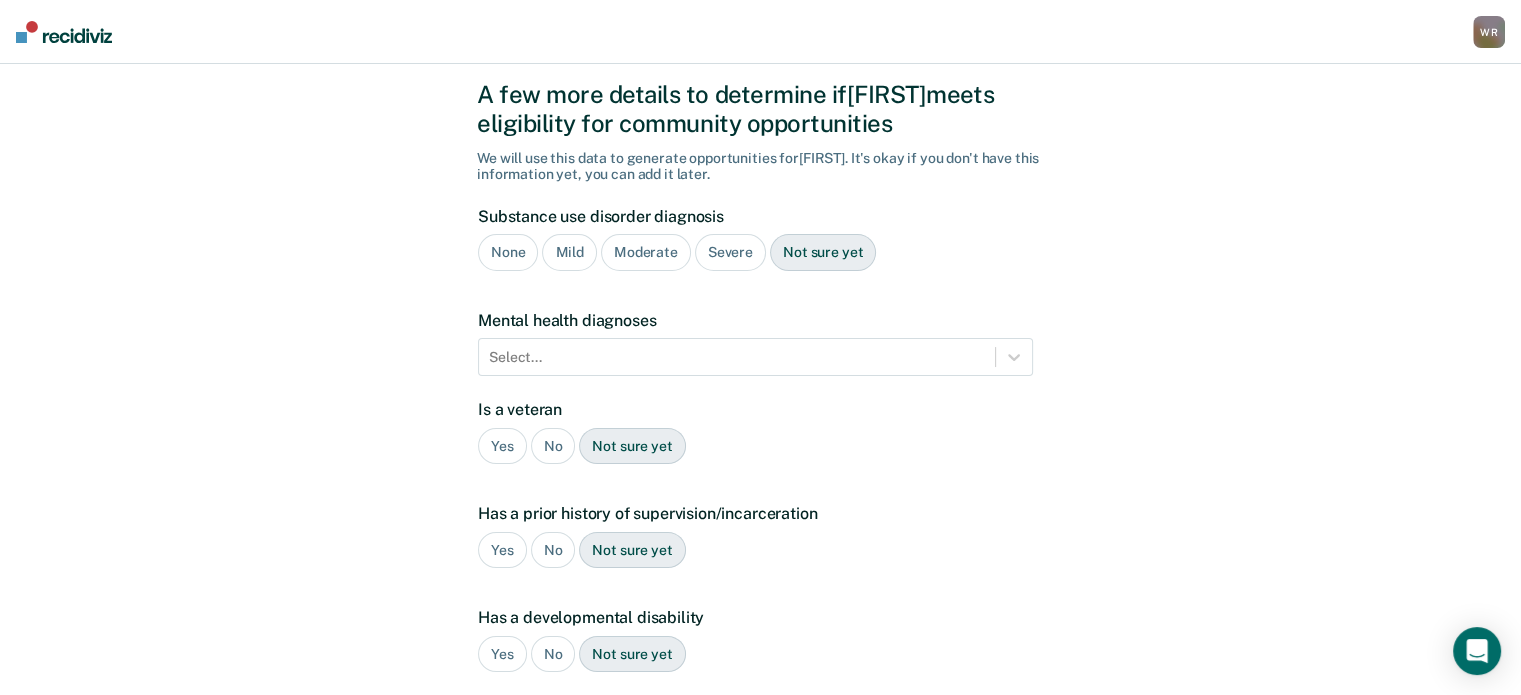 click on "Severe" at bounding box center (730, 252) 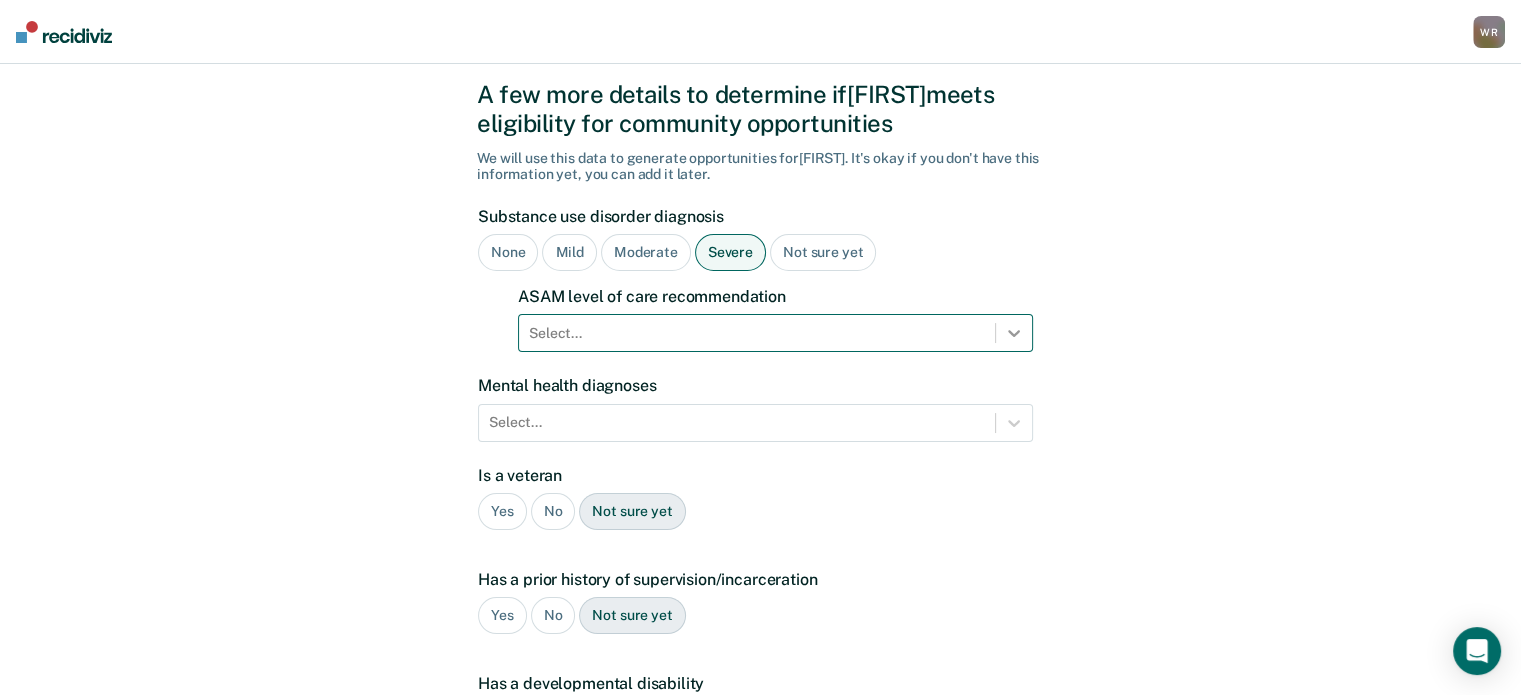 click 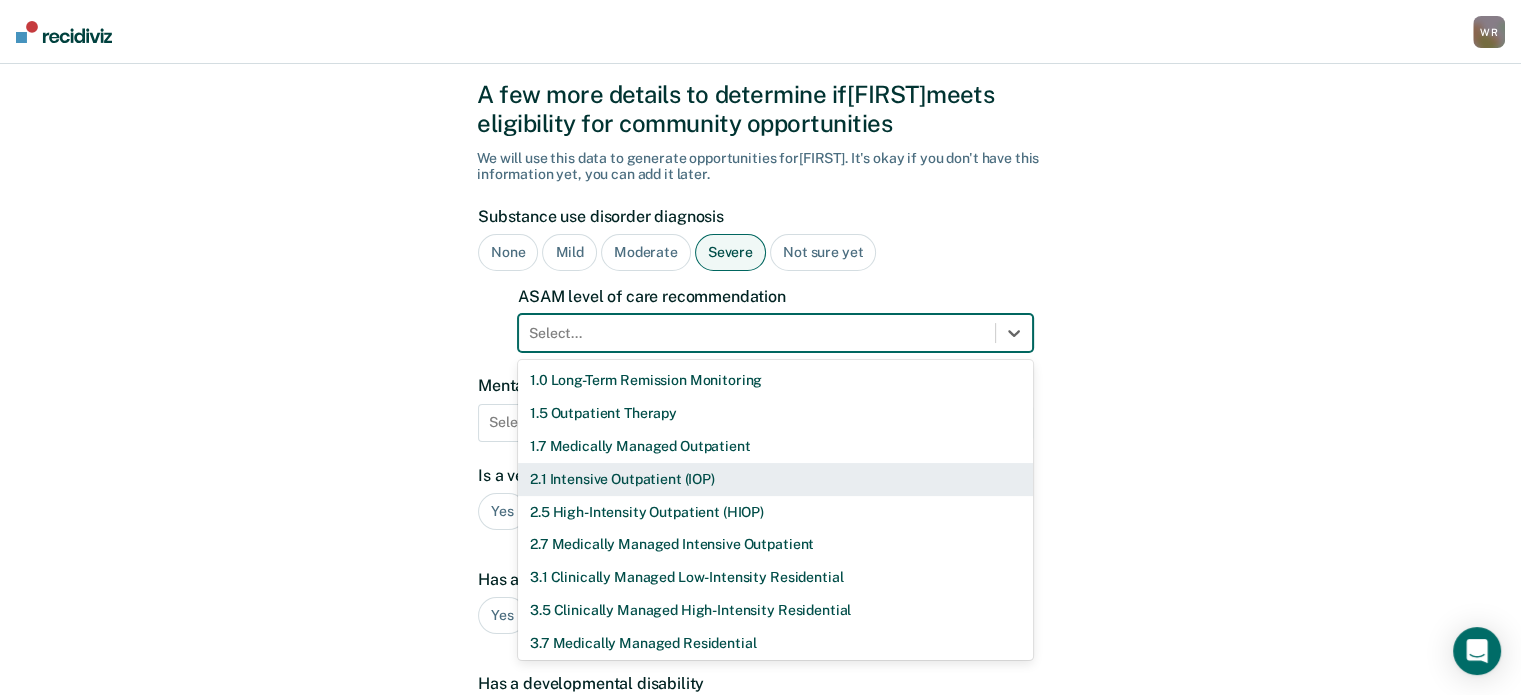 click on "2.1 Intensive Outpatient (IOP)" at bounding box center [775, 479] 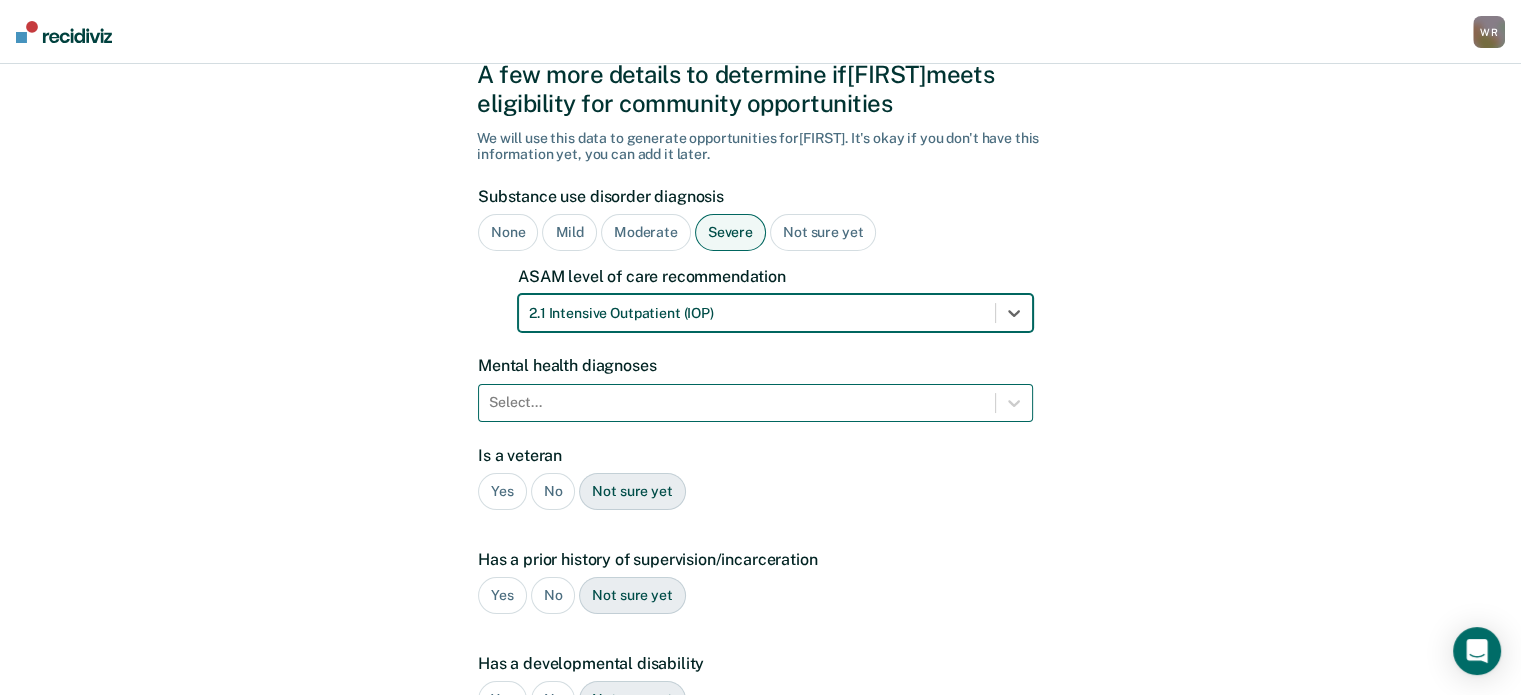 click on "Select..." at bounding box center [755, 403] 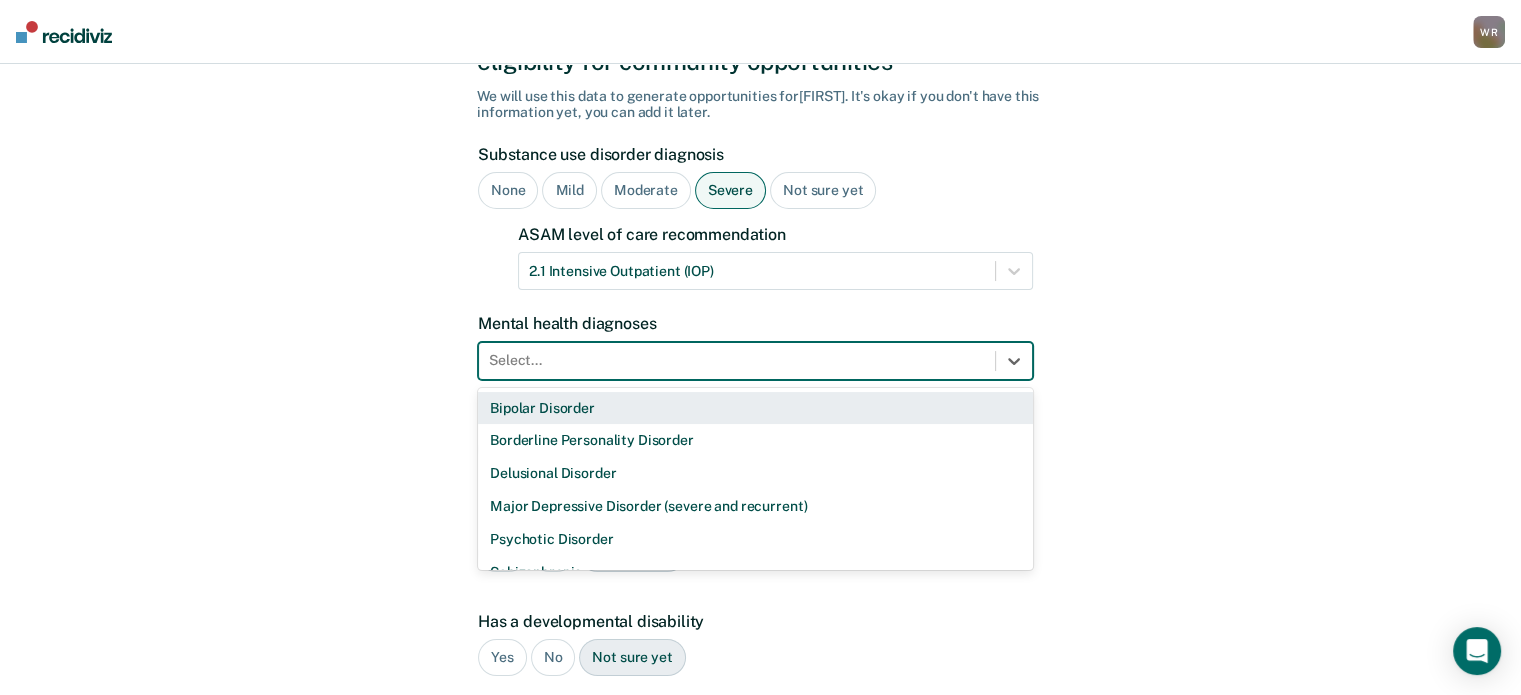 click on "Bipolar Disorder" at bounding box center [755, 408] 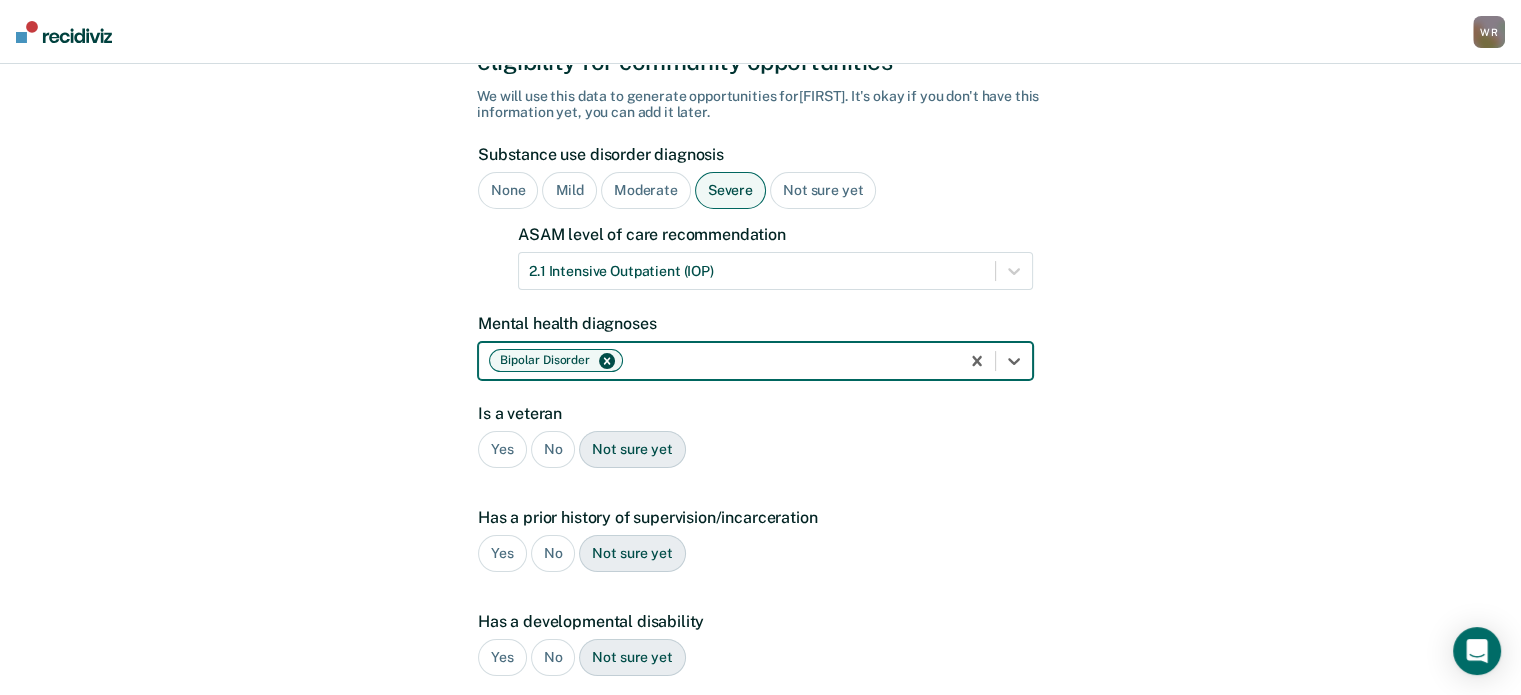 click at bounding box center (788, 360) 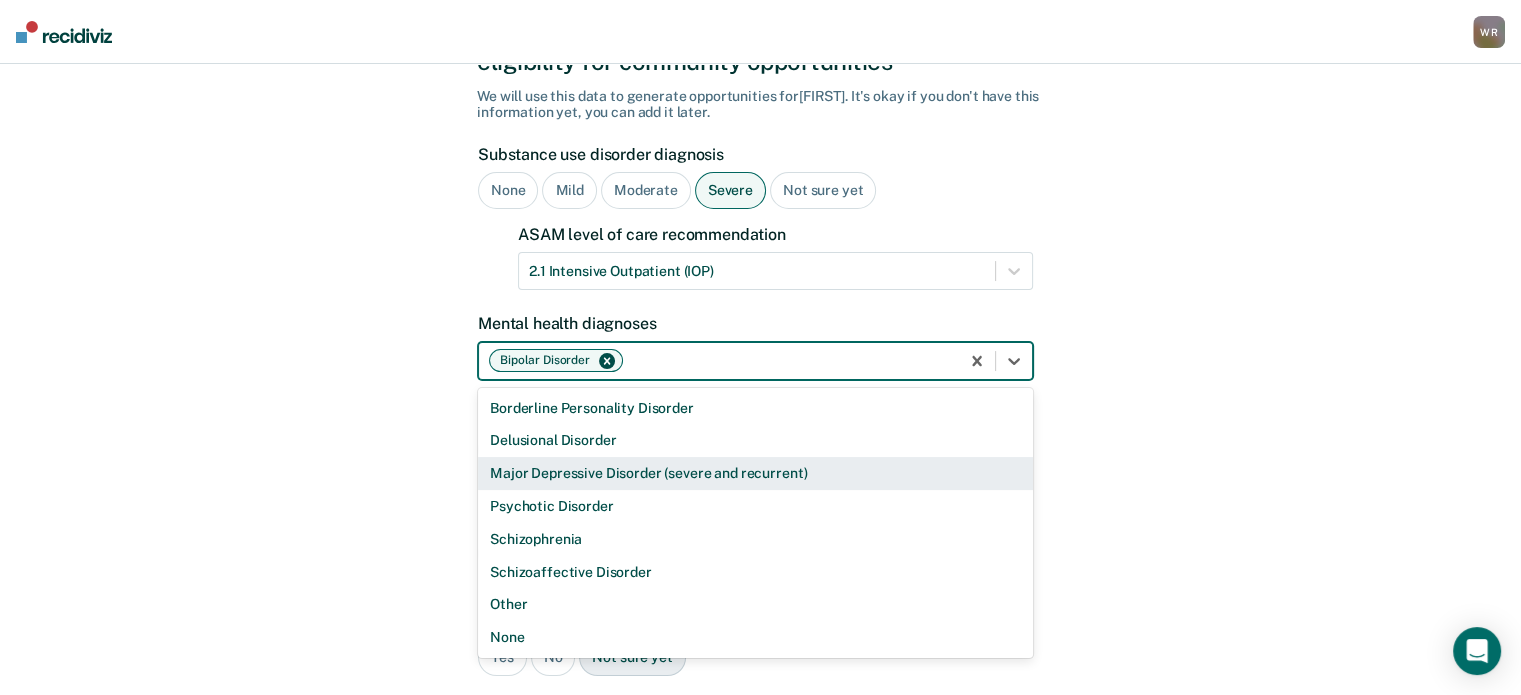click on "Major Depressive Disorder (severe and recurrent)" at bounding box center (755, 473) 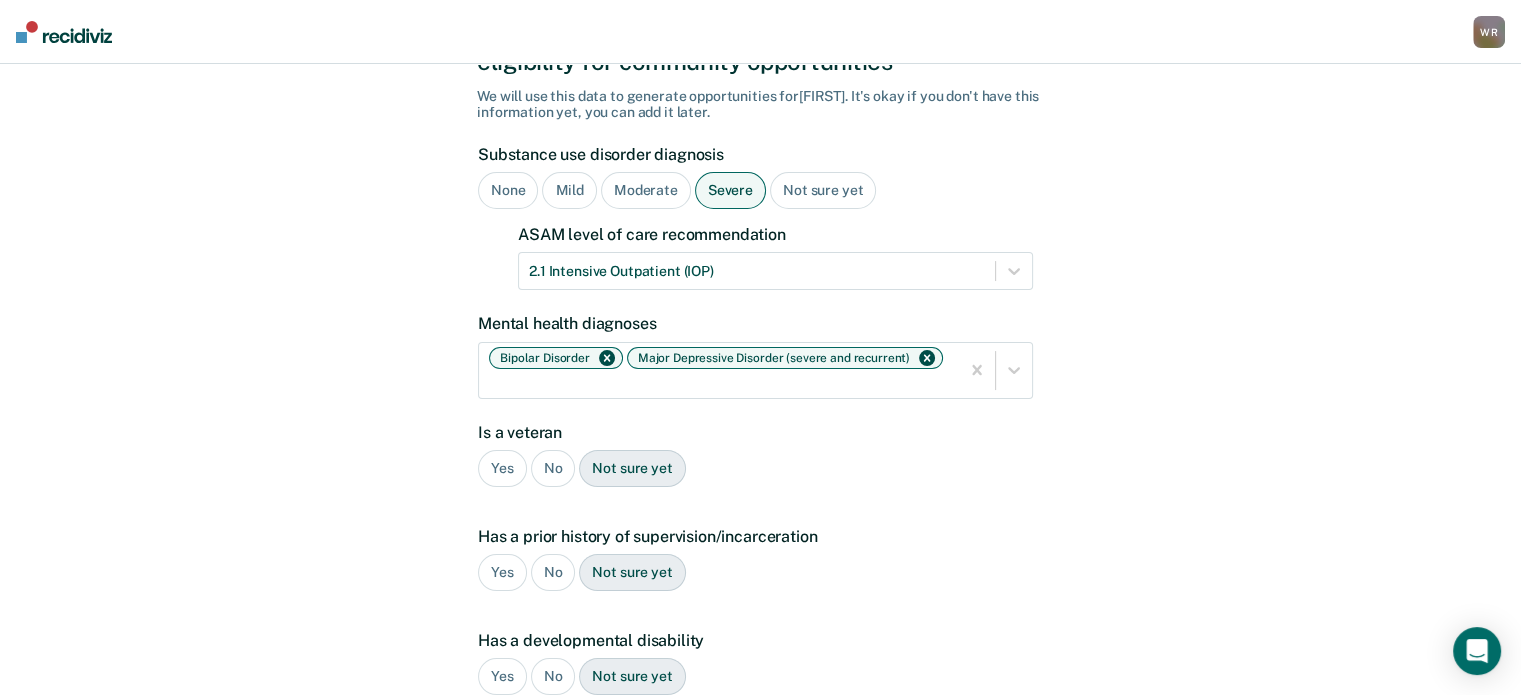 drag, startPoint x: 548, startPoint y: 451, endPoint x: 540, endPoint y: 488, distance: 37.85499 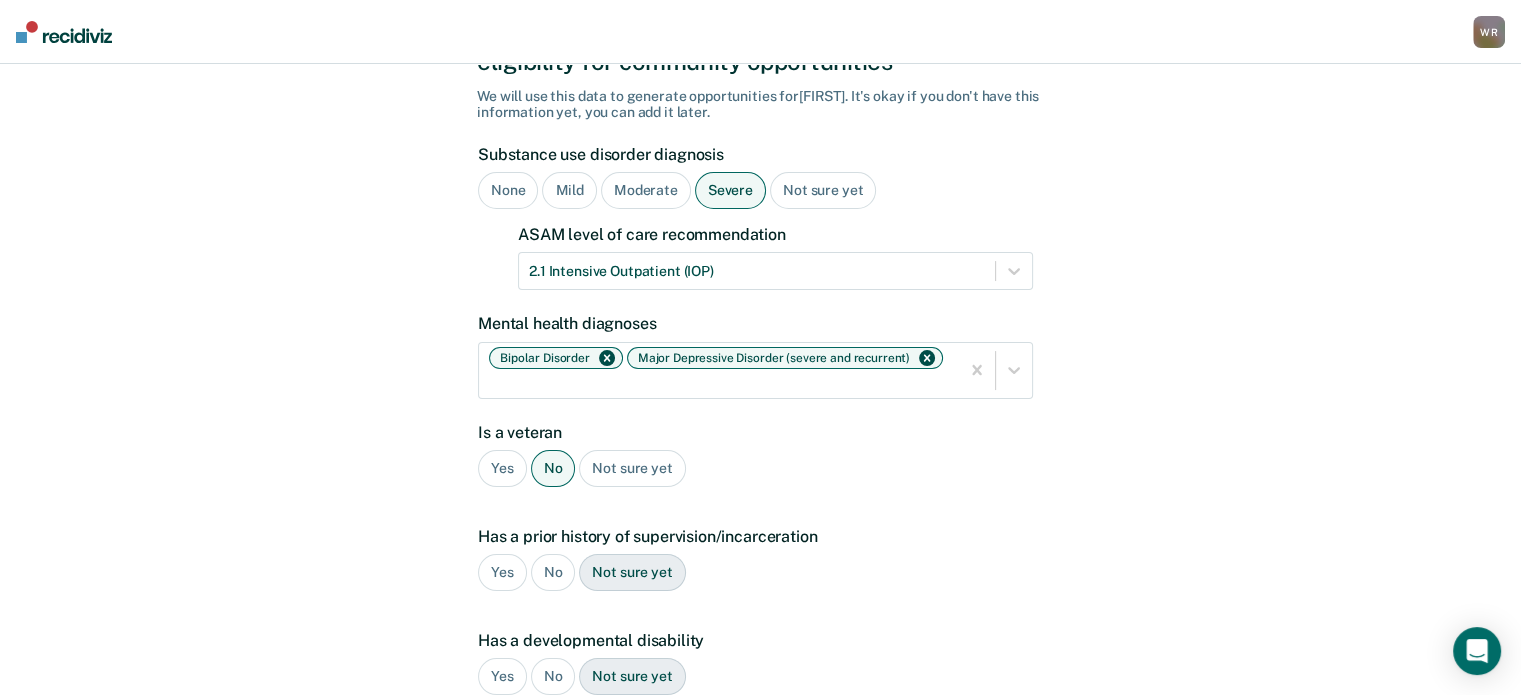 click on "No" at bounding box center (553, 572) 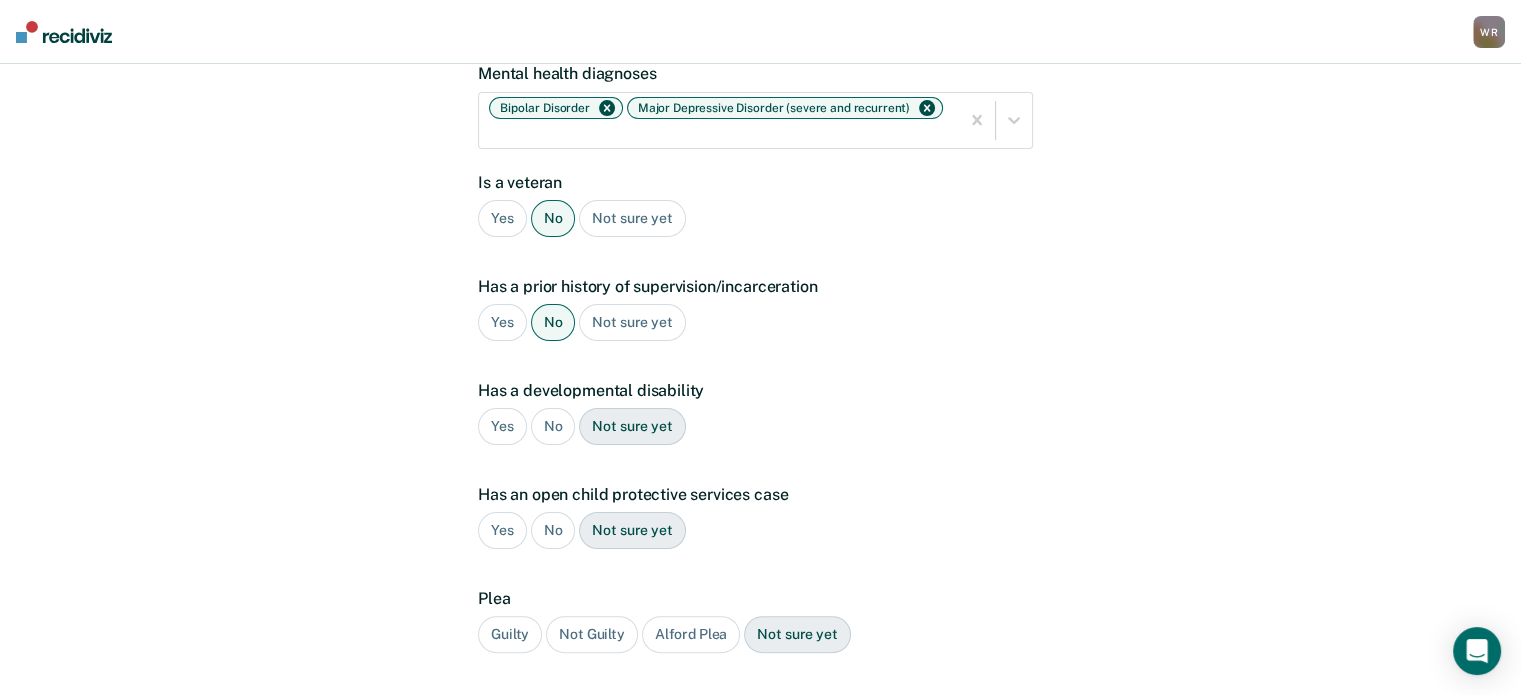 scroll, scrollTop: 488, scrollLeft: 0, axis: vertical 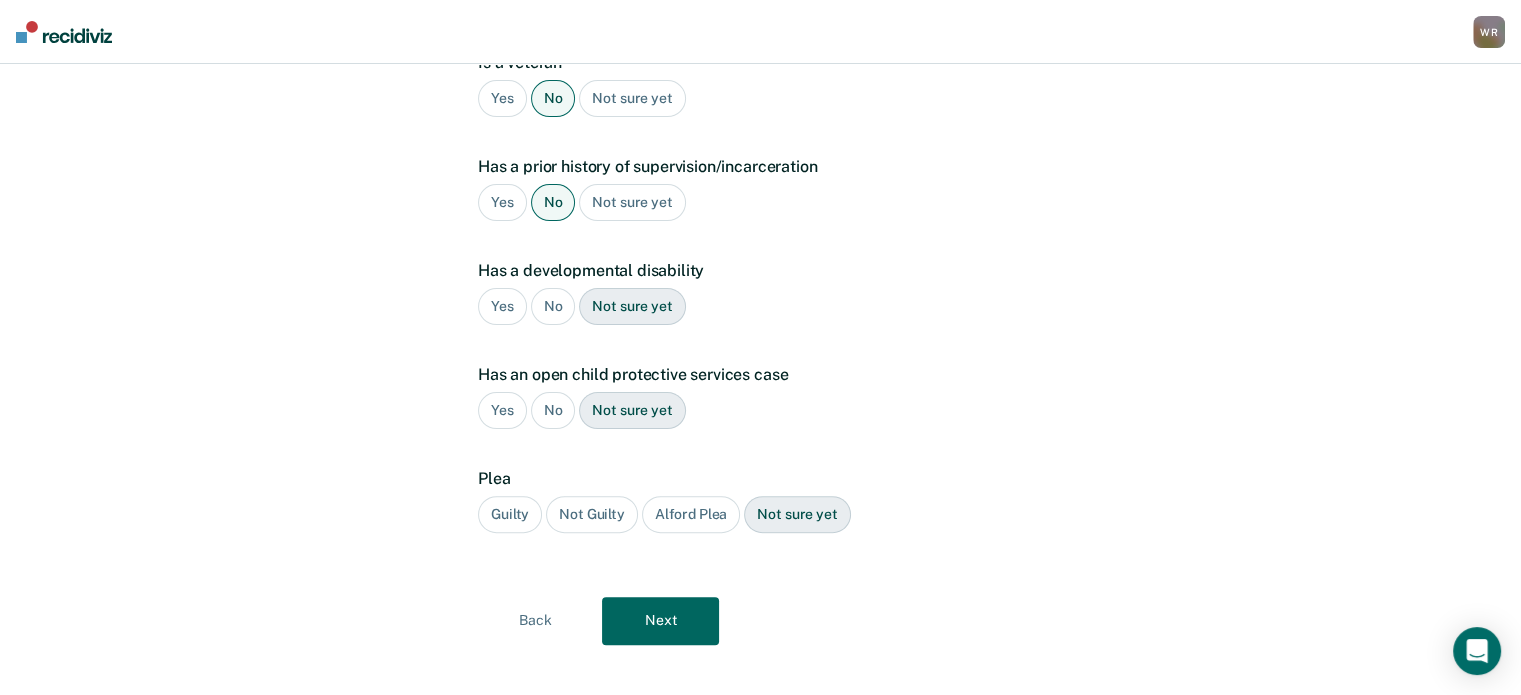 click on "Guilty" at bounding box center [510, 514] 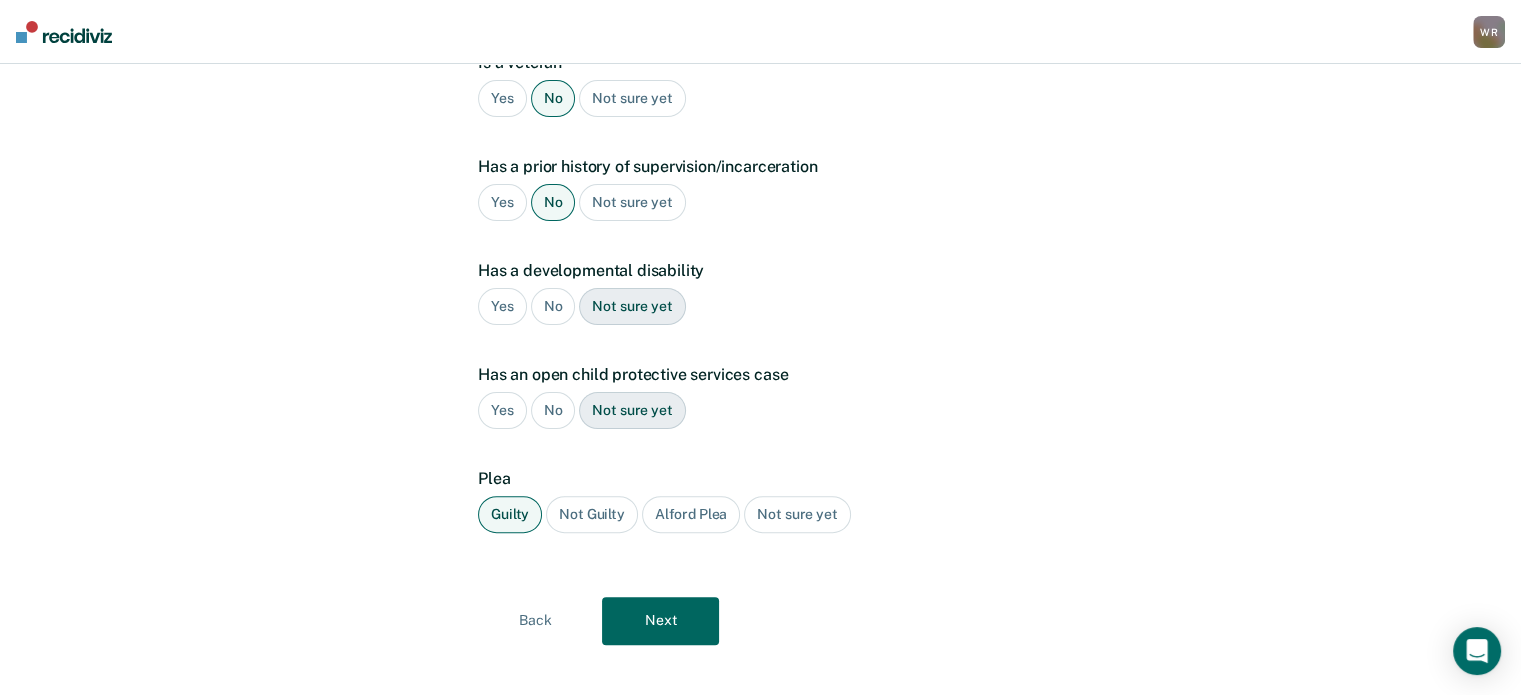 click on "Next" at bounding box center (660, 621) 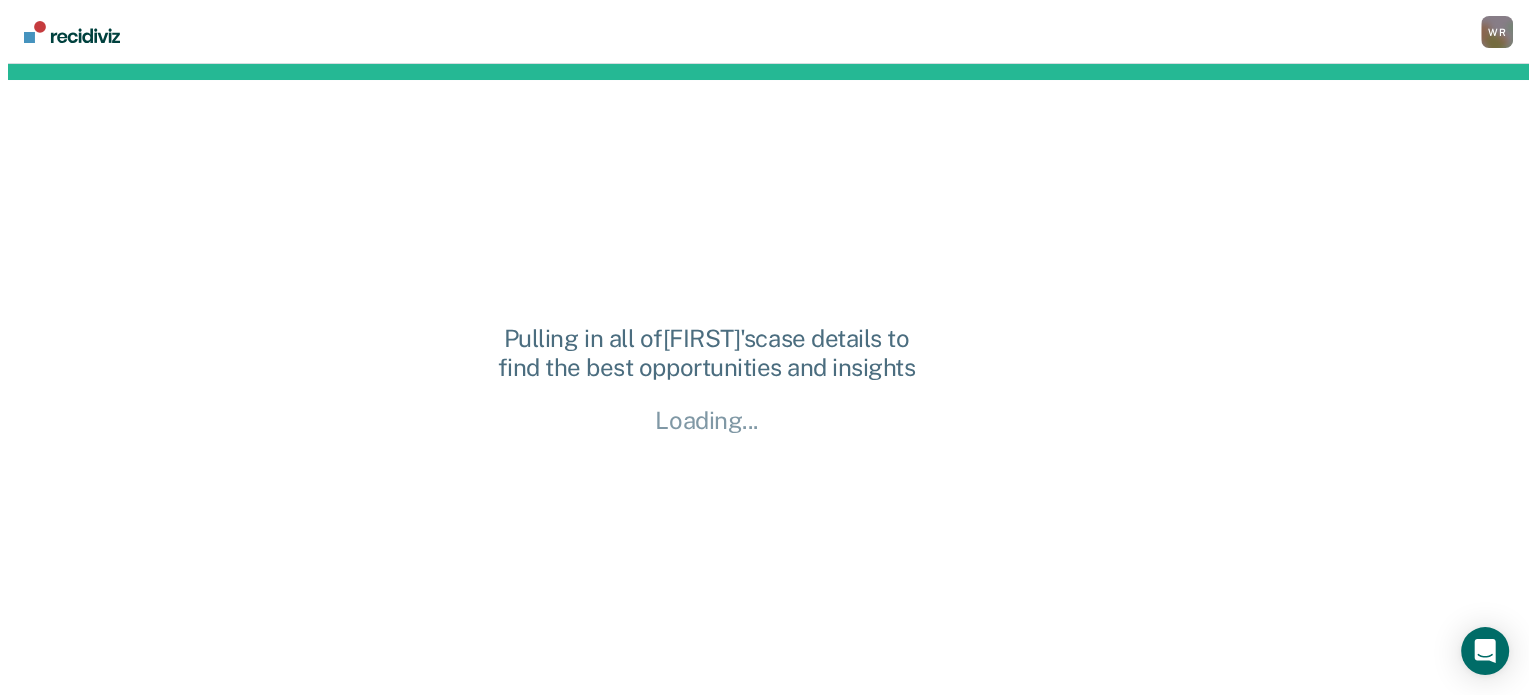 scroll, scrollTop: 0, scrollLeft: 0, axis: both 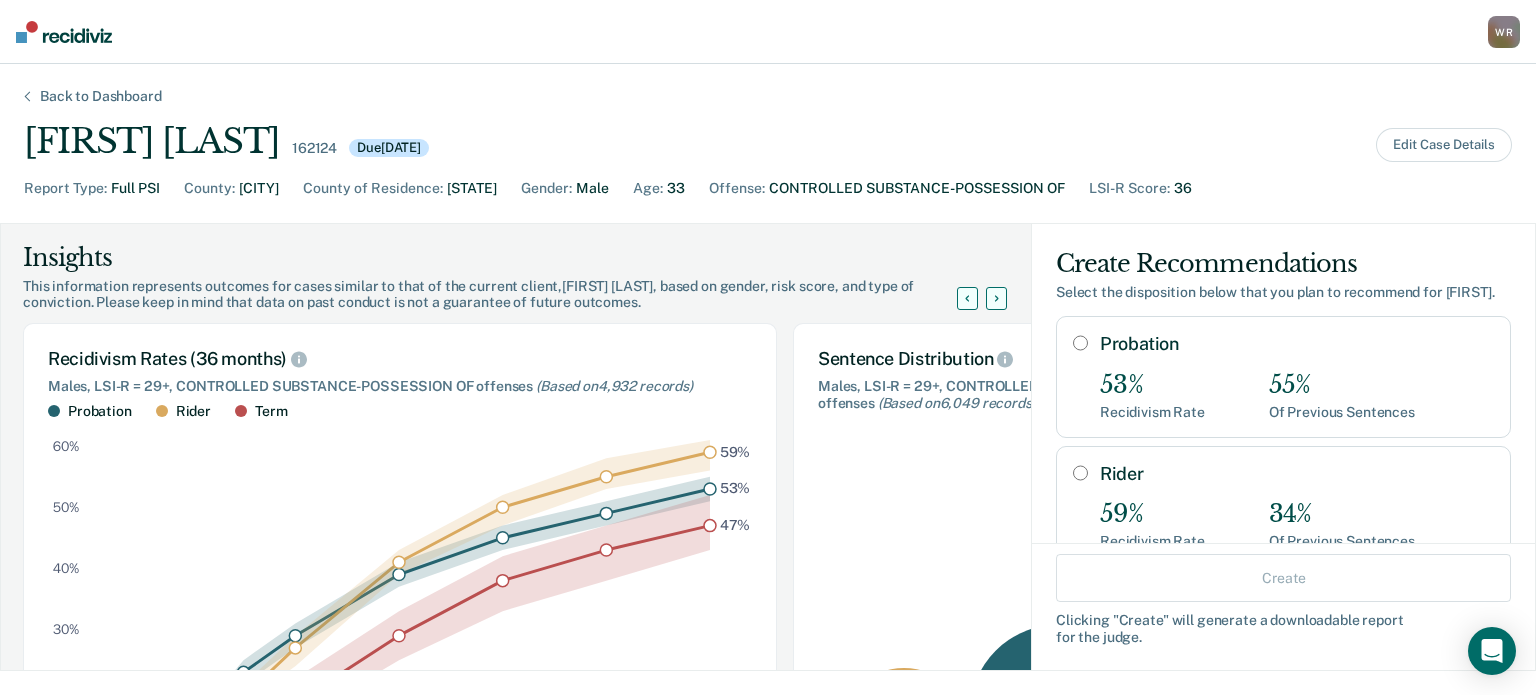click on "Probation" at bounding box center (1080, 343) 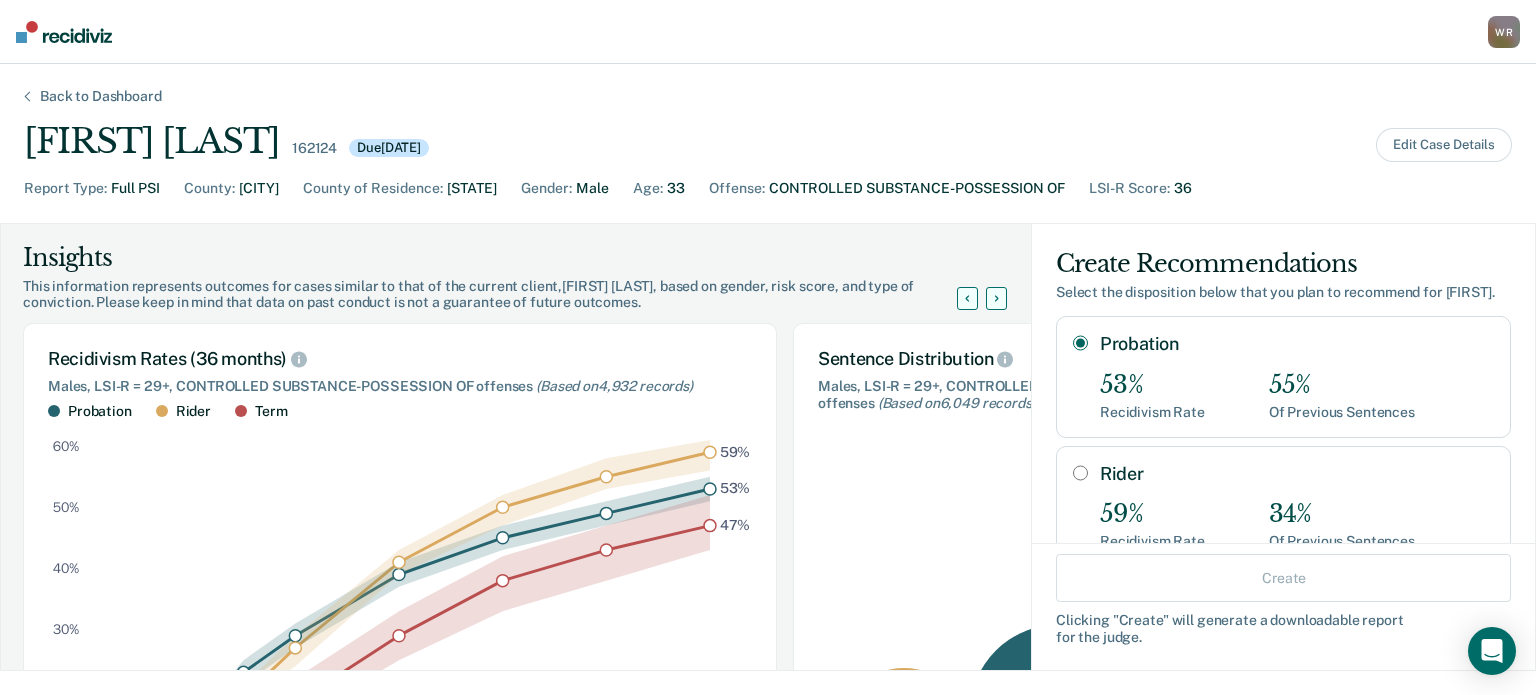 radio on "true" 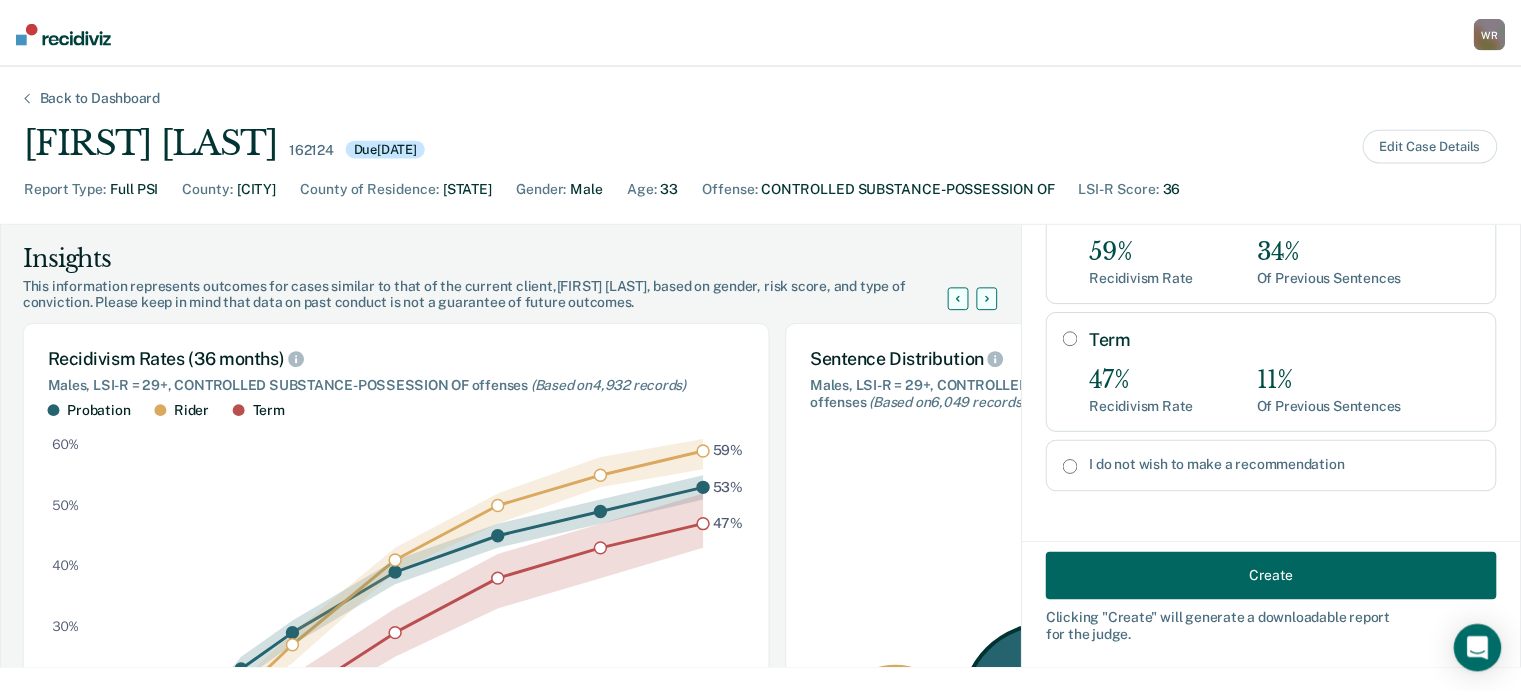 scroll, scrollTop: 334, scrollLeft: 0, axis: vertical 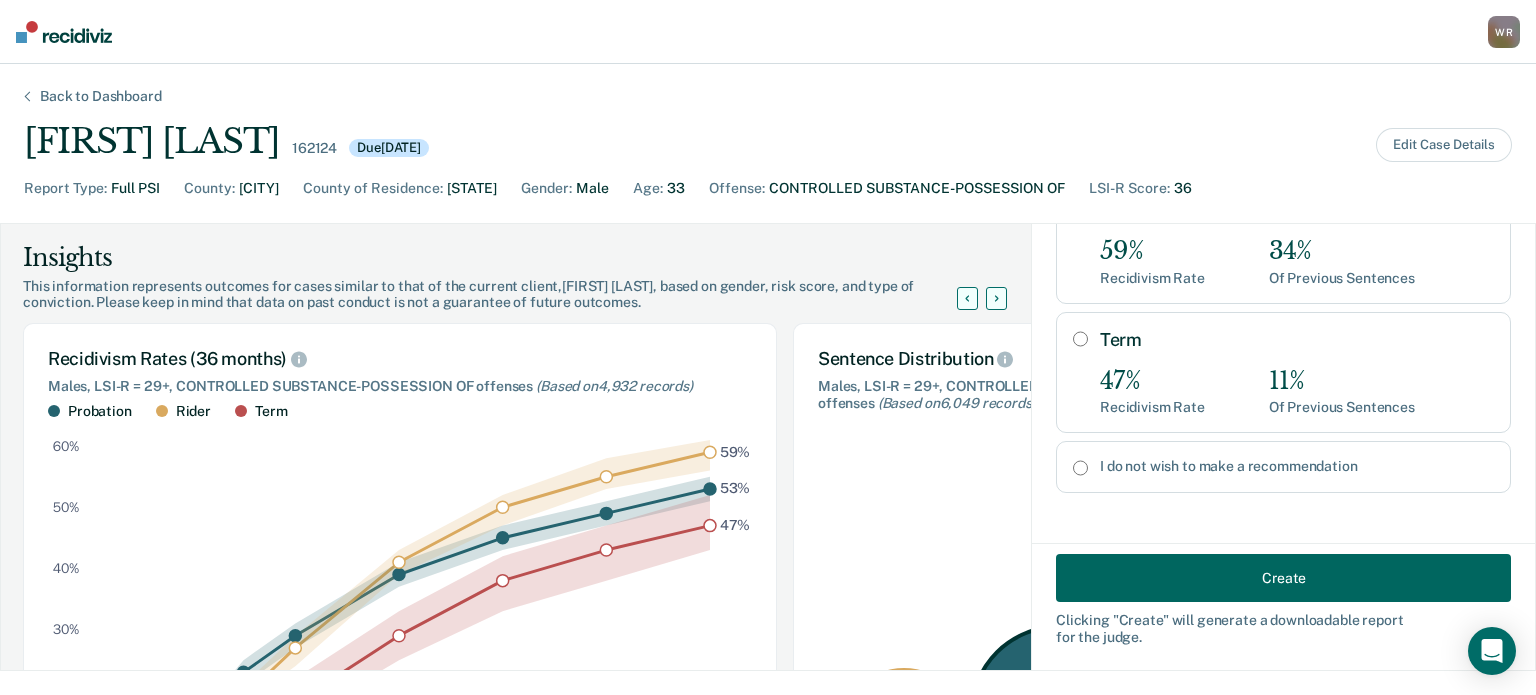 click on "Create" at bounding box center [1283, 578] 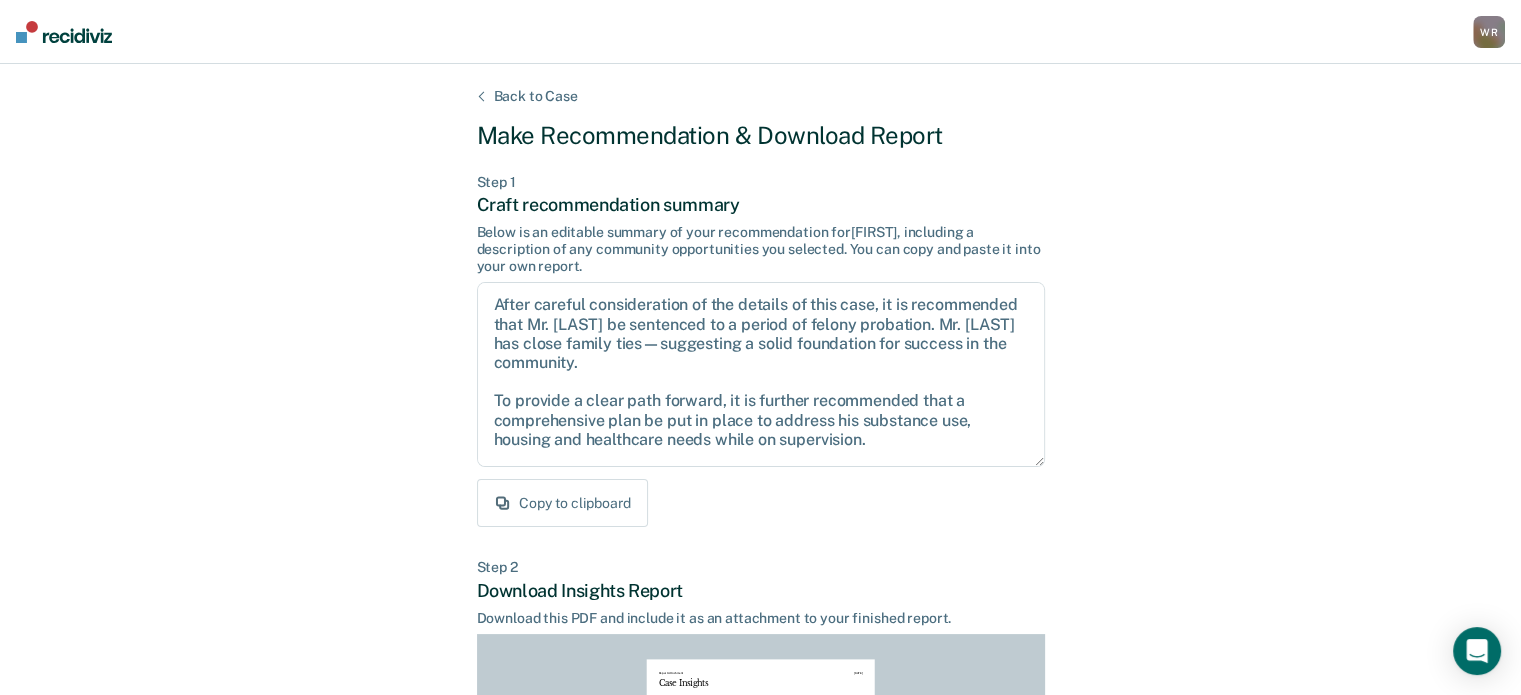scroll, scrollTop: 335, scrollLeft: 0, axis: vertical 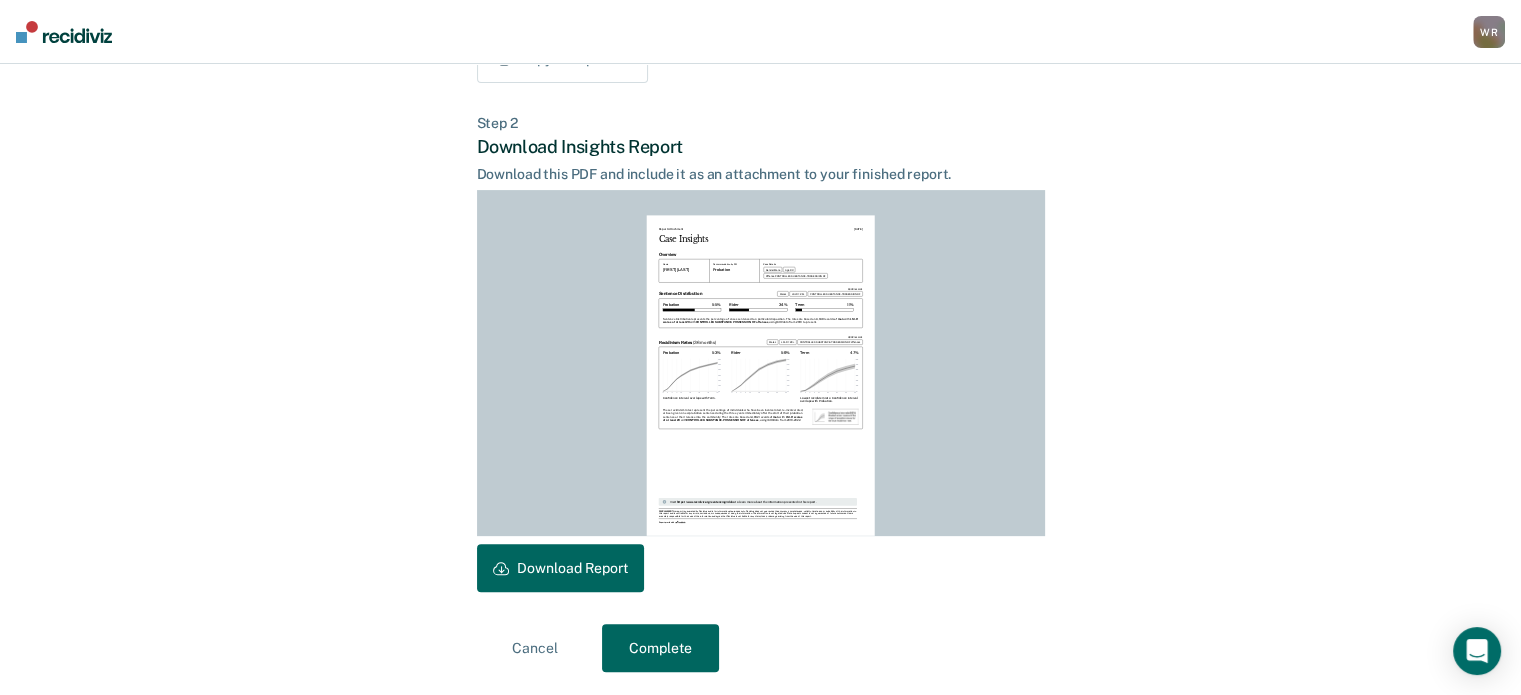 click on "Download Report" at bounding box center (560, 568) 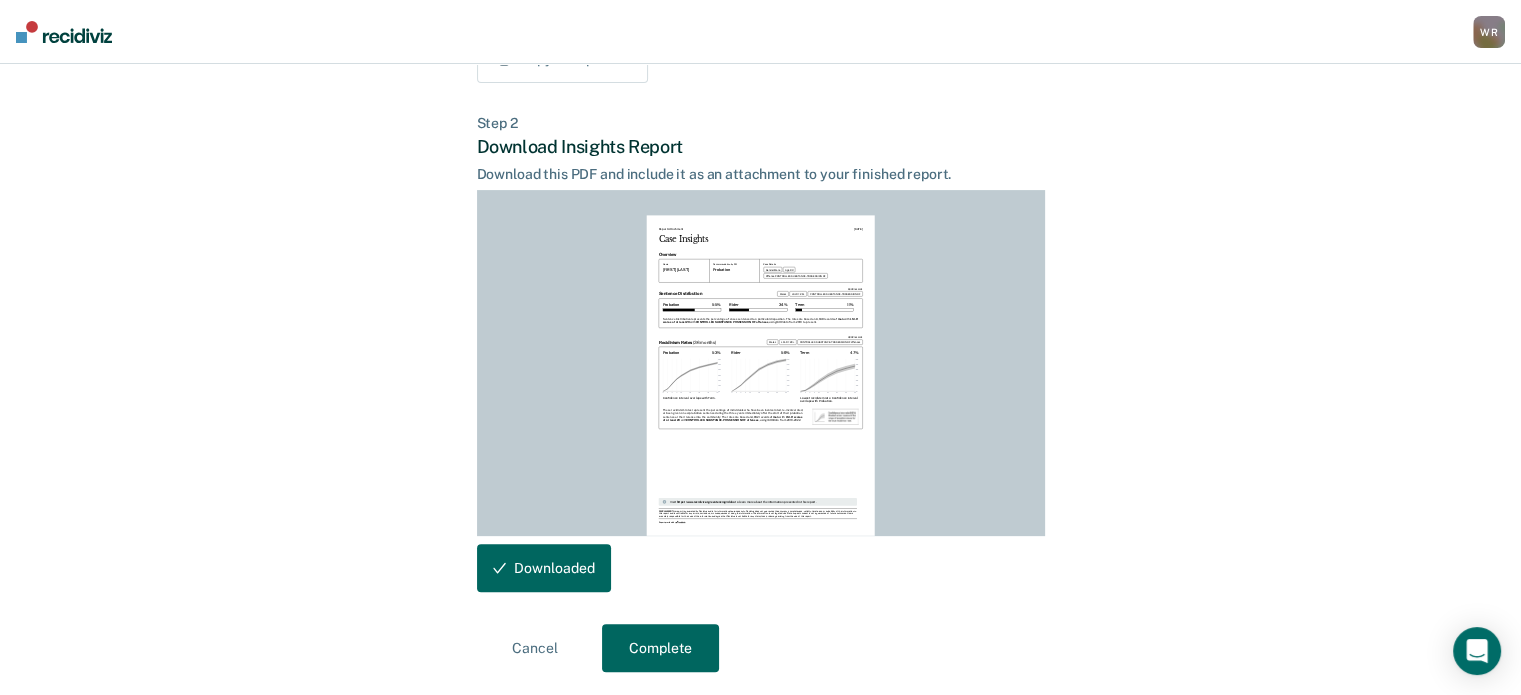 scroll, scrollTop: 0, scrollLeft: 0, axis: both 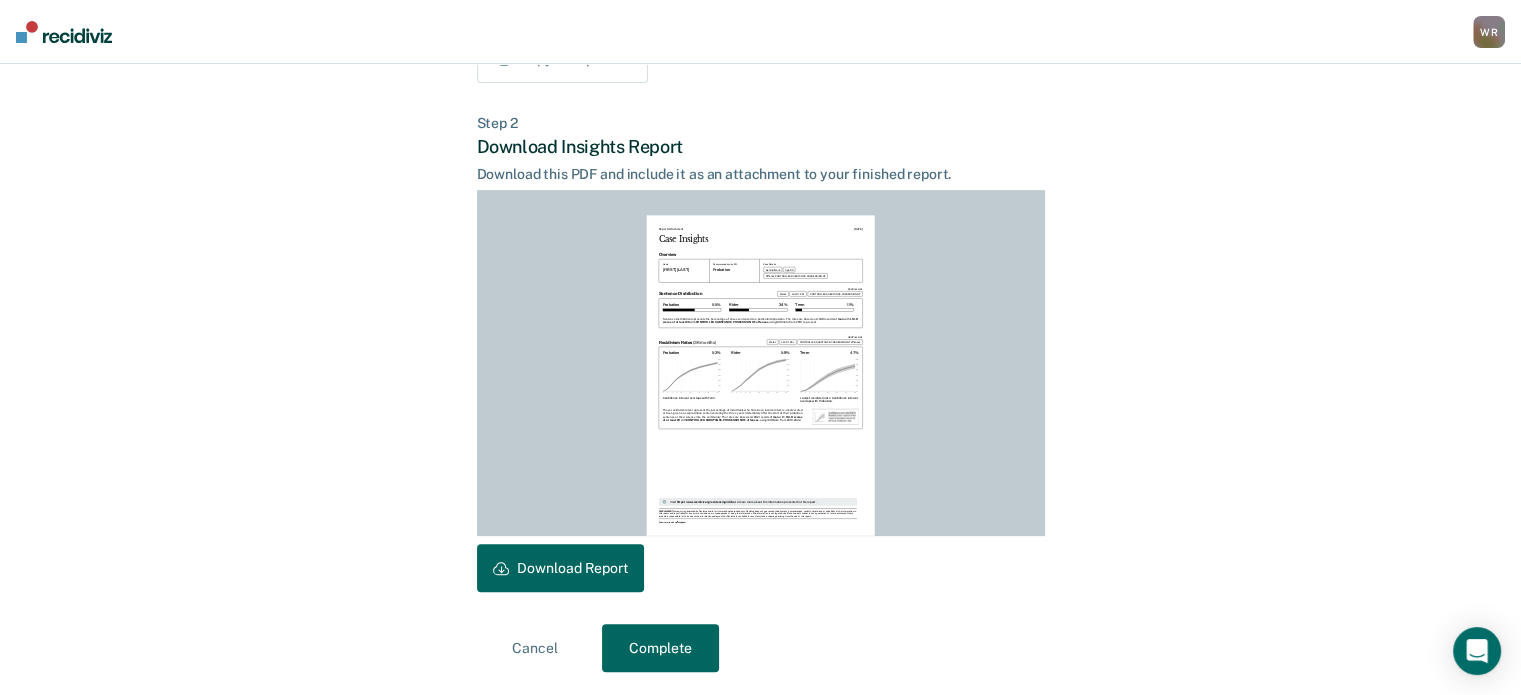 click on "Complete" at bounding box center (660, 648) 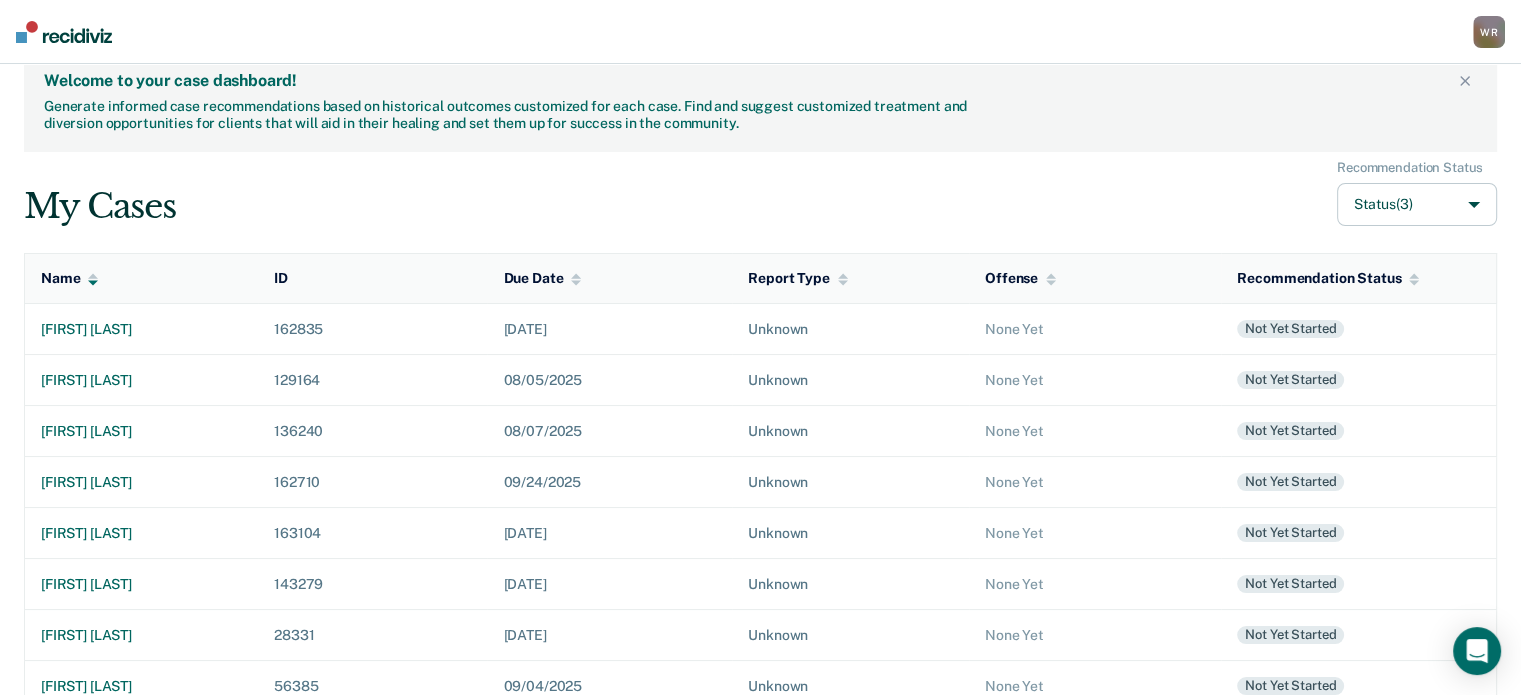 scroll, scrollTop: 0, scrollLeft: 0, axis: both 